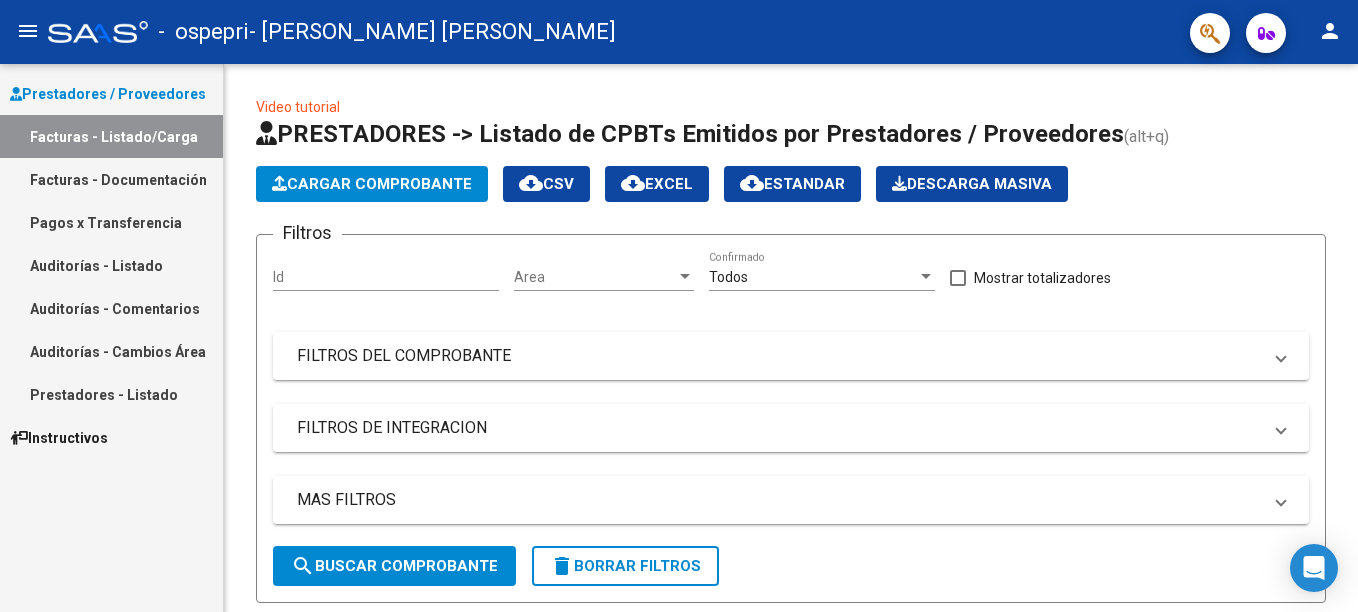 scroll, scrollTop: 0, scrollLeft: 0, axis: both 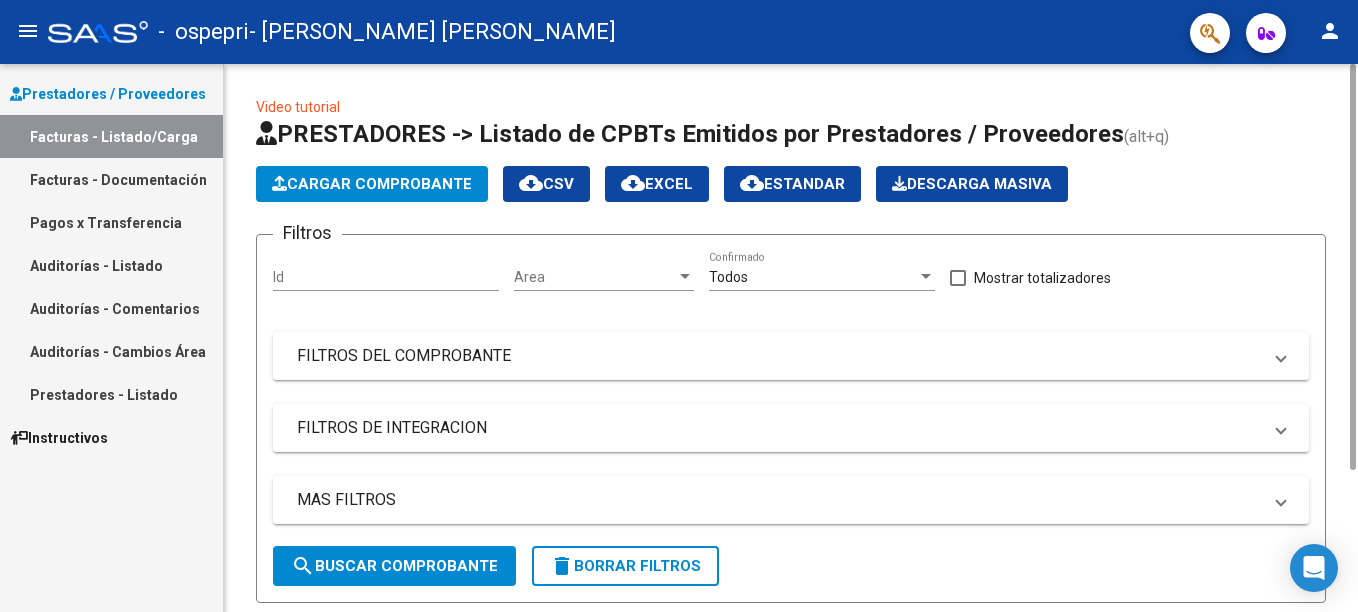 drag, startPoint x: 1166, startPoint y: 353, endPoint x: 1165, endPoint y: 461, distance: 108.00463 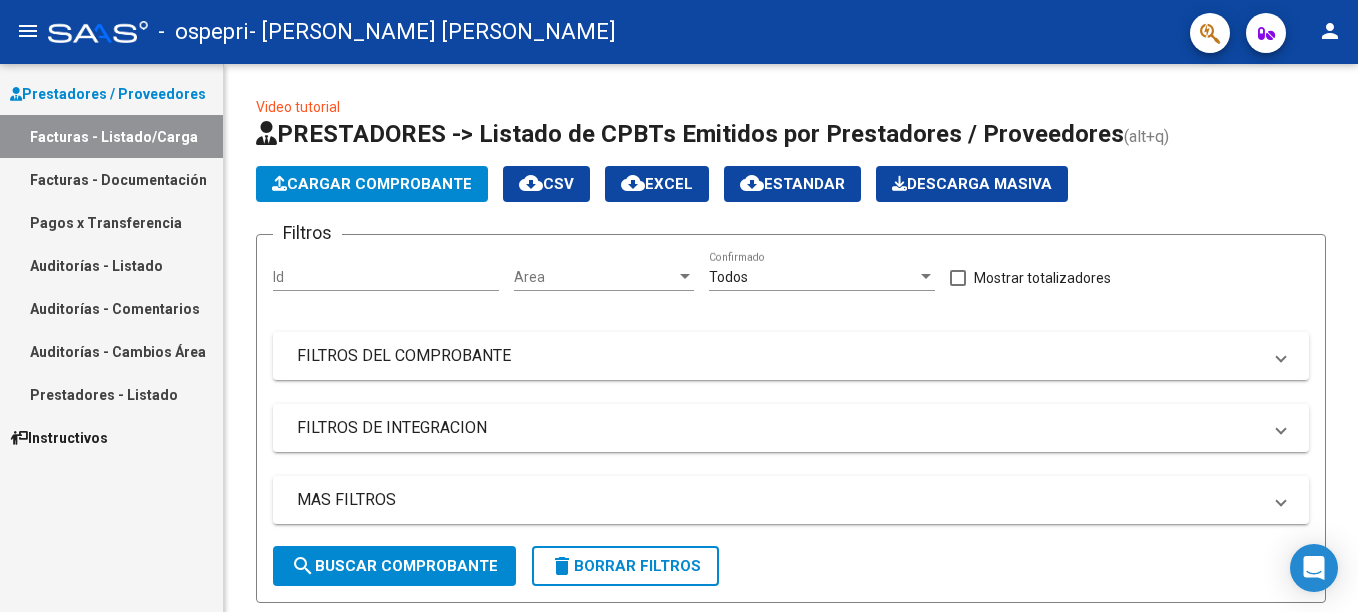 scroll, scrollTop: 548, scrollLeft: 0, axis: vertical 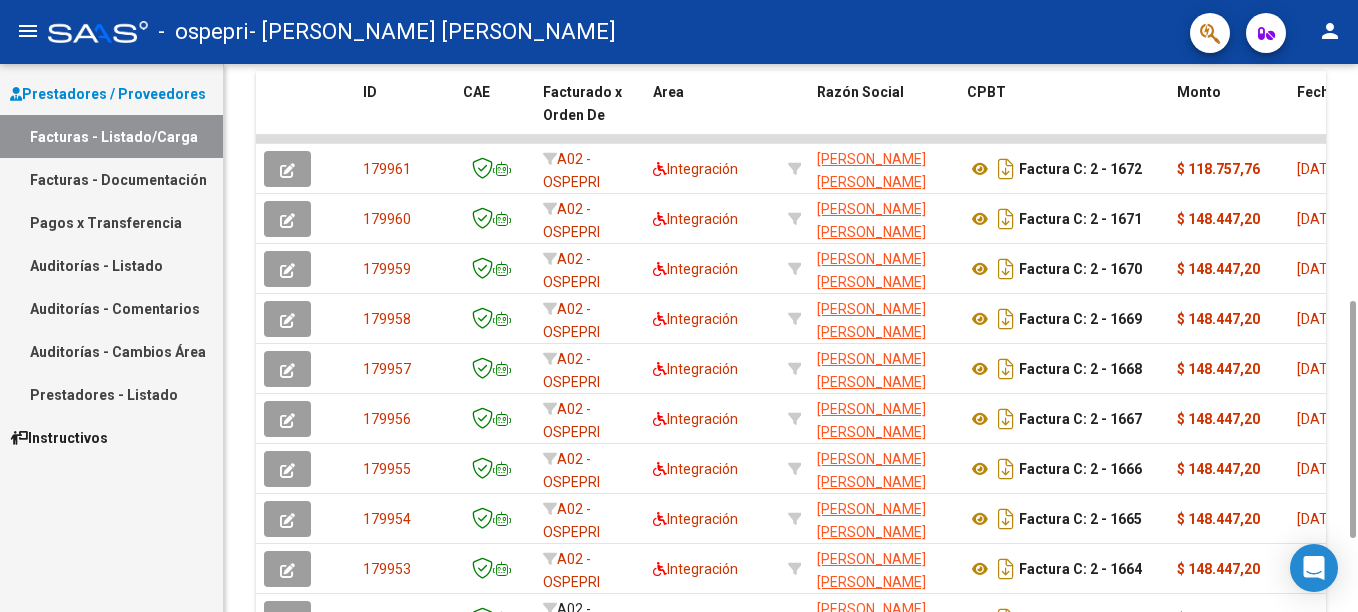 drag, startPoint x: 1165, startPoint y: 461, endPoint x: 1361, endPoint y: 214, distance: 315.3173 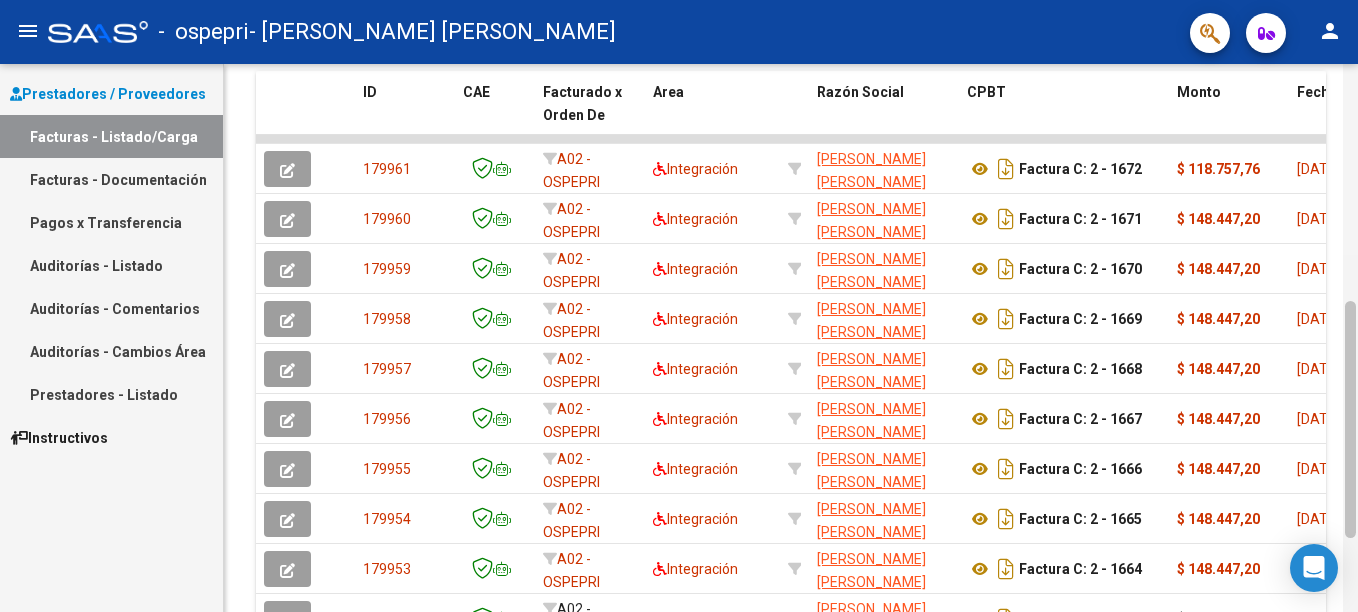 scroll, scrollTop: 717, scrollLeft: 0, axis: vertical 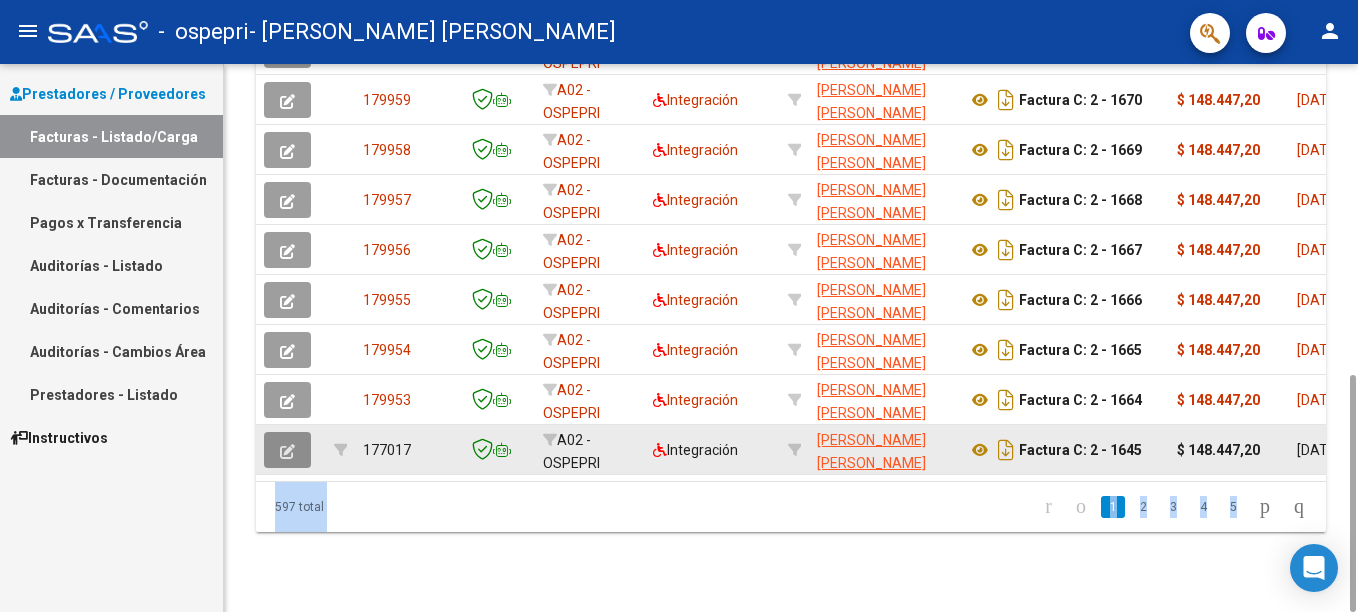 click 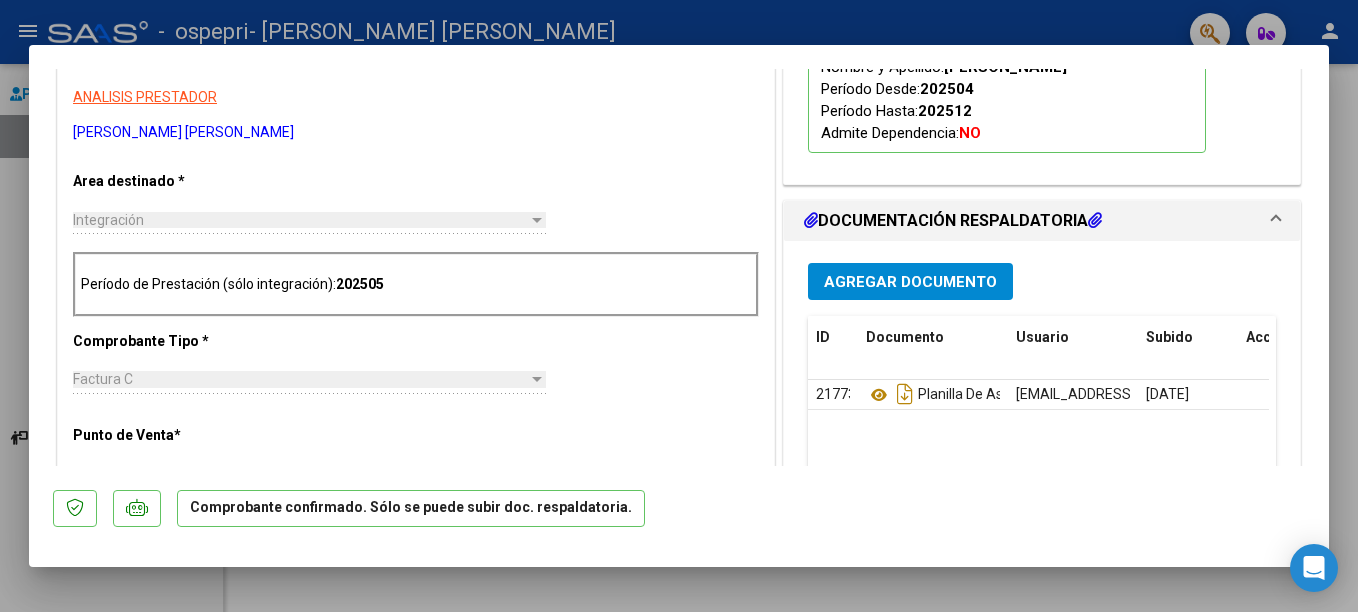 scroll, scrollTop: 600, scrollLeft: 0, axis: vertical 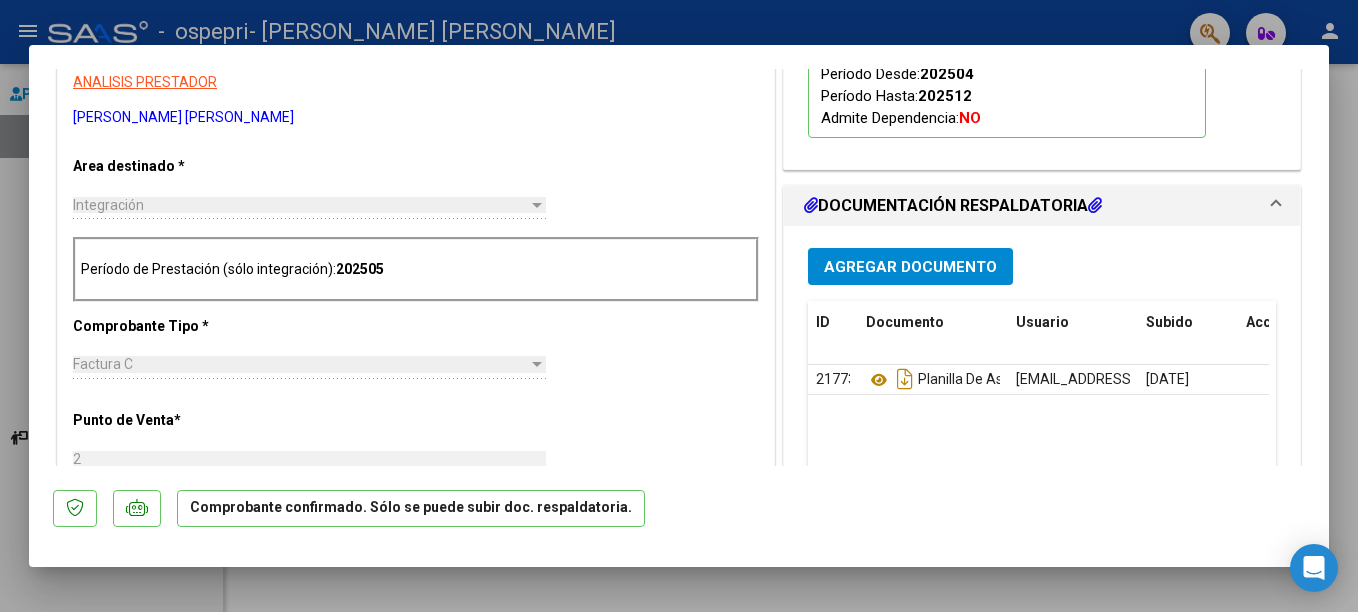 click at bounding box center [679, 306] 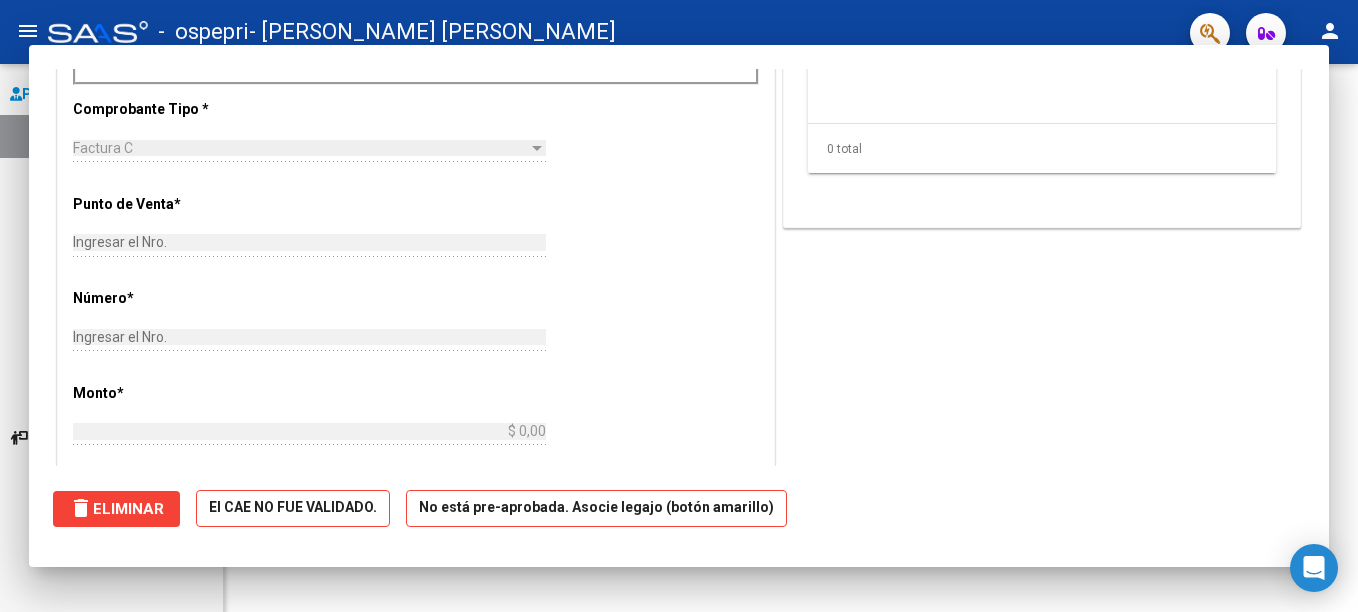 scroll, scrollTop: 317, scrollLeft: 0, axis: vertical 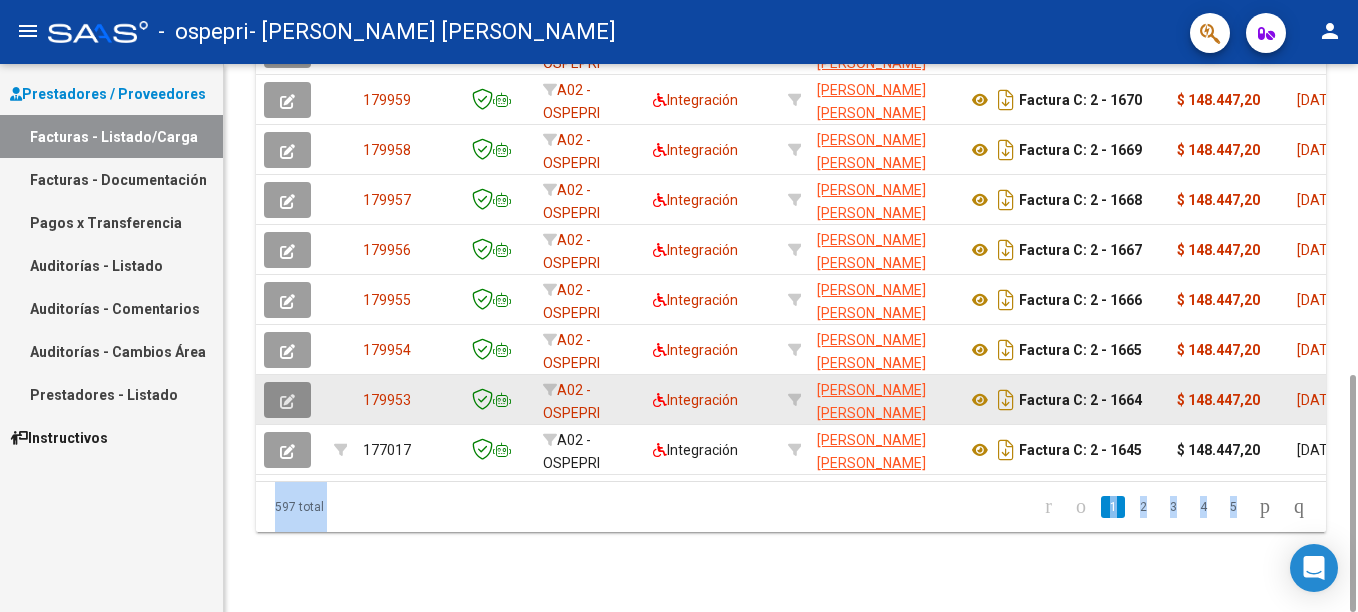 click 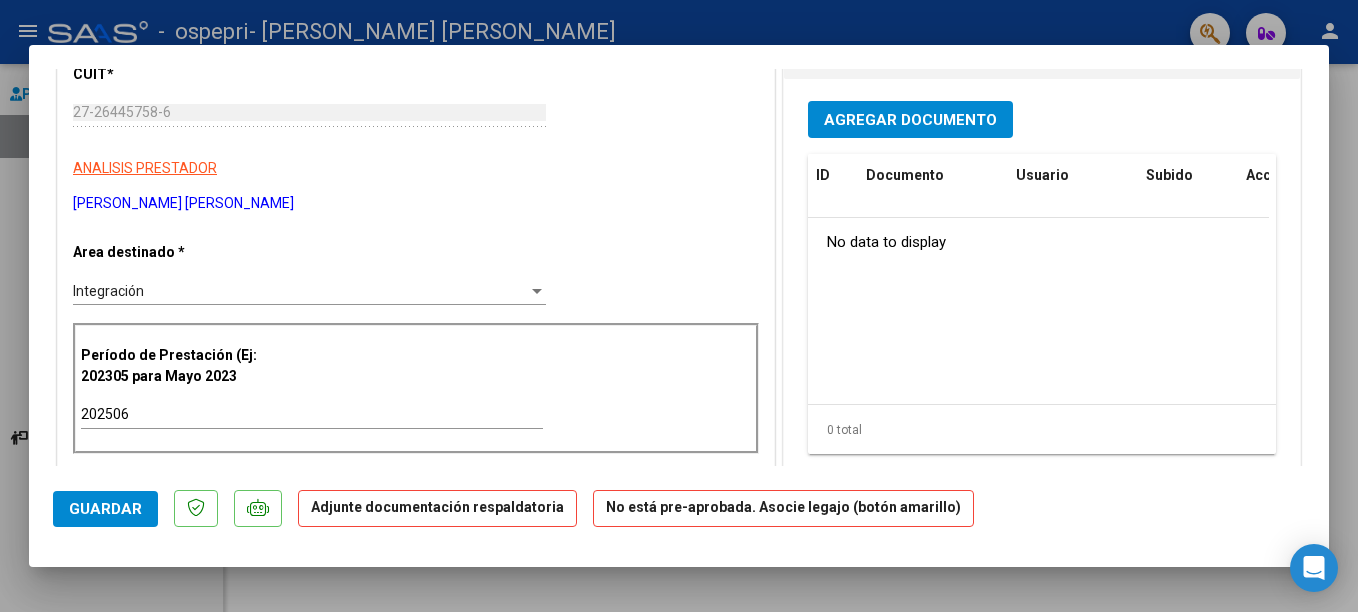 scroll, scrollTop: 254, scrollLeft: 0, axis: vertical 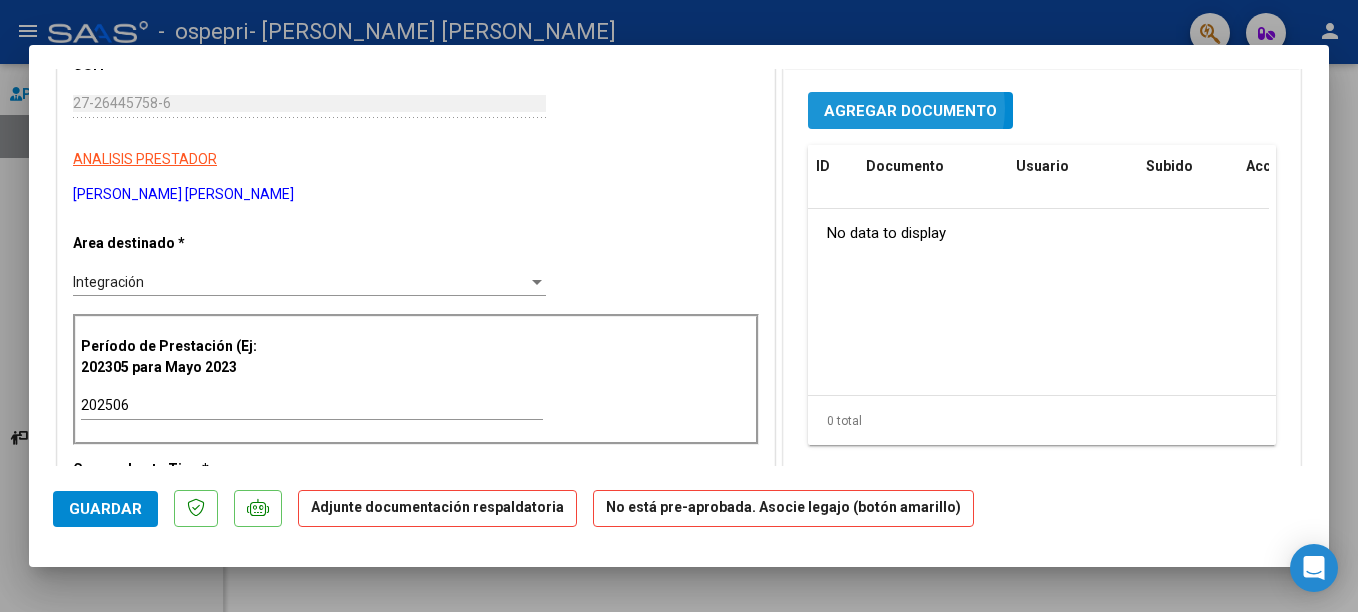click on "Agregar Documento" at bounding box center (910, 111) 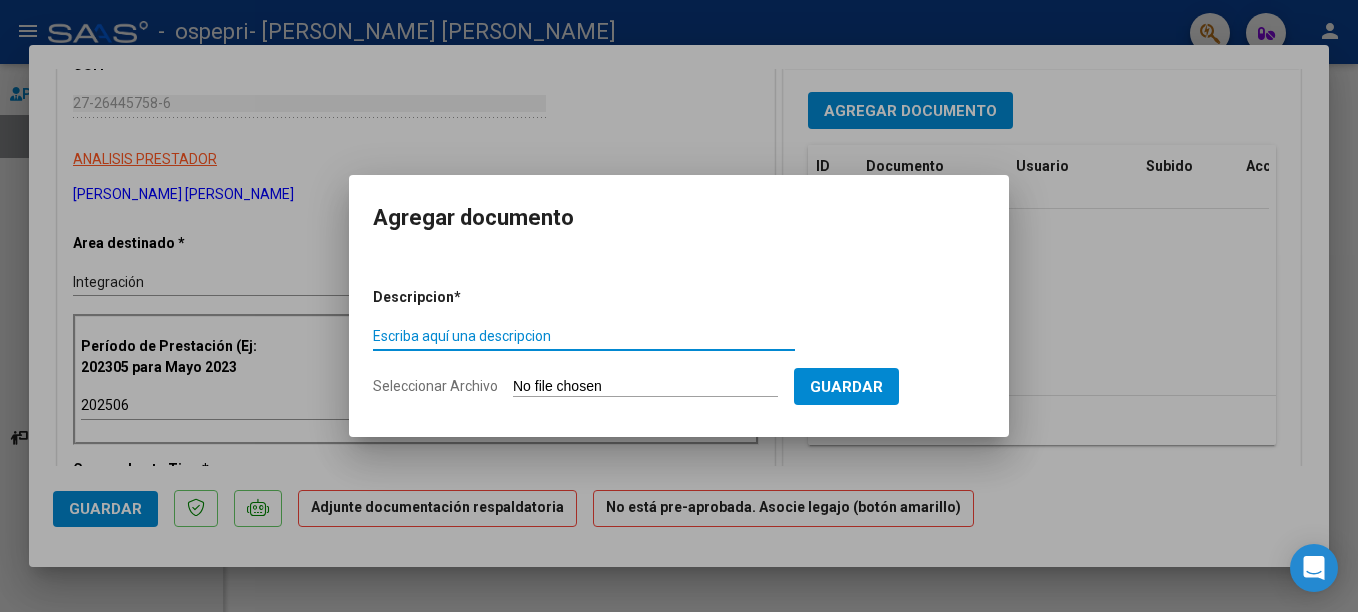 paste on "PLANILLA DE ASISTENCIA" 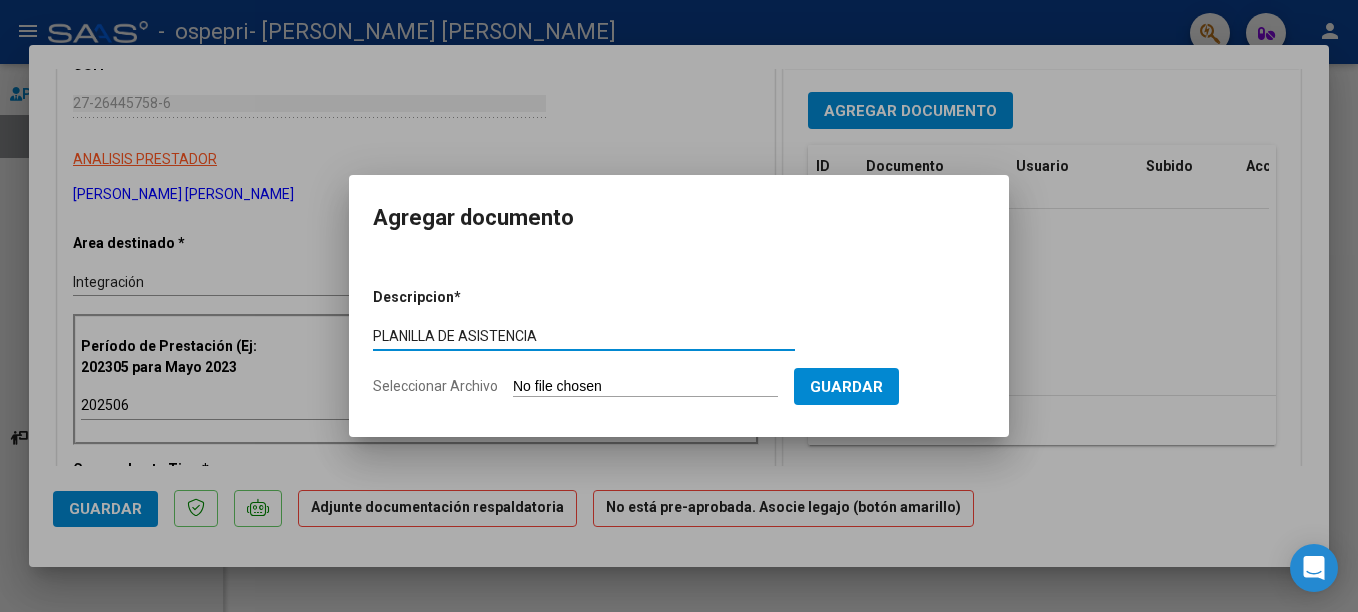type on "PLANILLA DE ASISTENCIA" 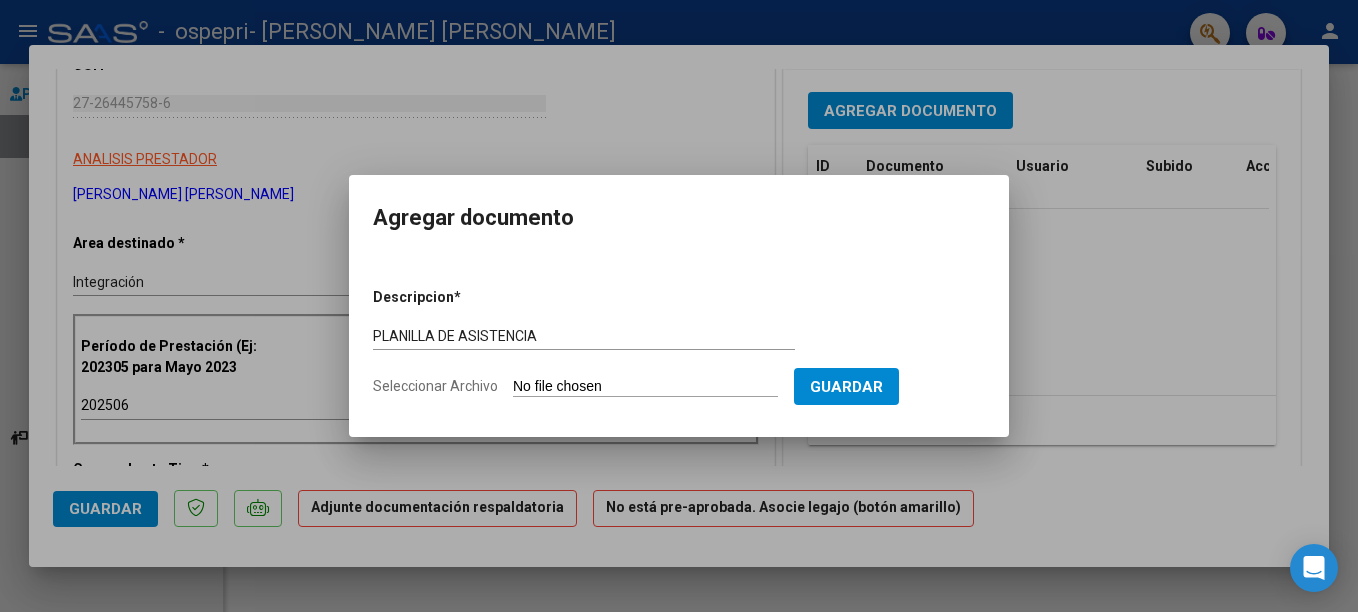 click on "Descripcion  *   PLANILLA DE ASISTENCIA Escriba aquí una descripcion  Seleccionar Archivo Guardar" at bounding box center [679, 342] 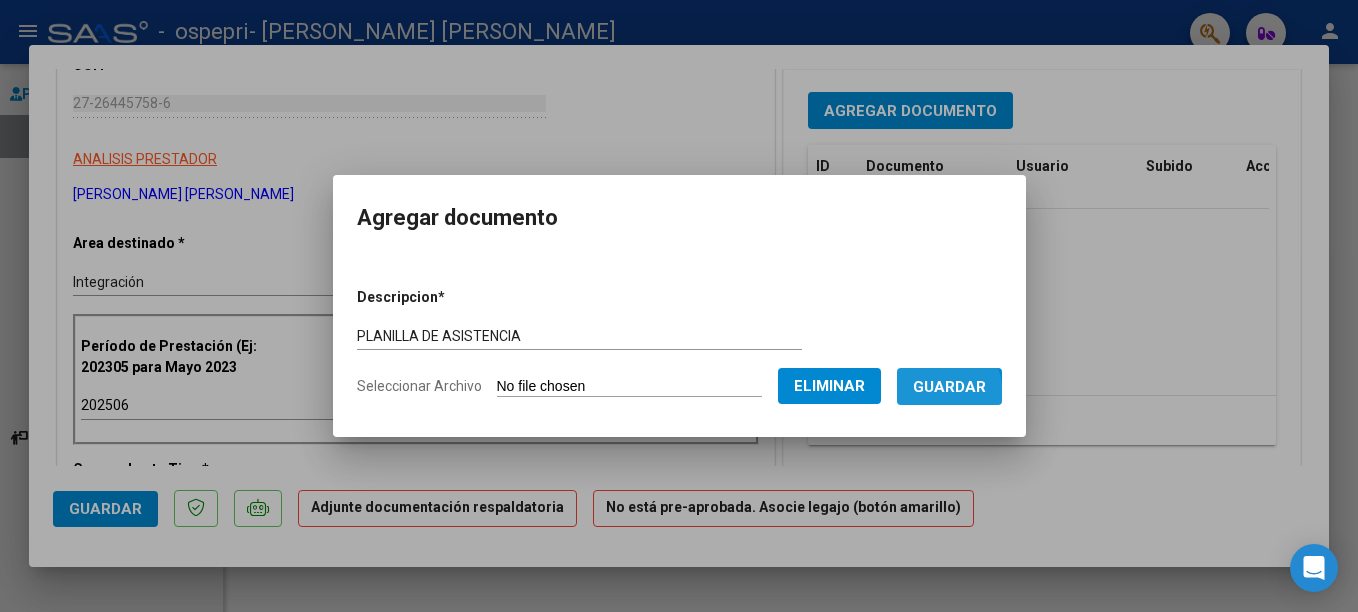 click on "Guardar" at bounding box center [949, 386] 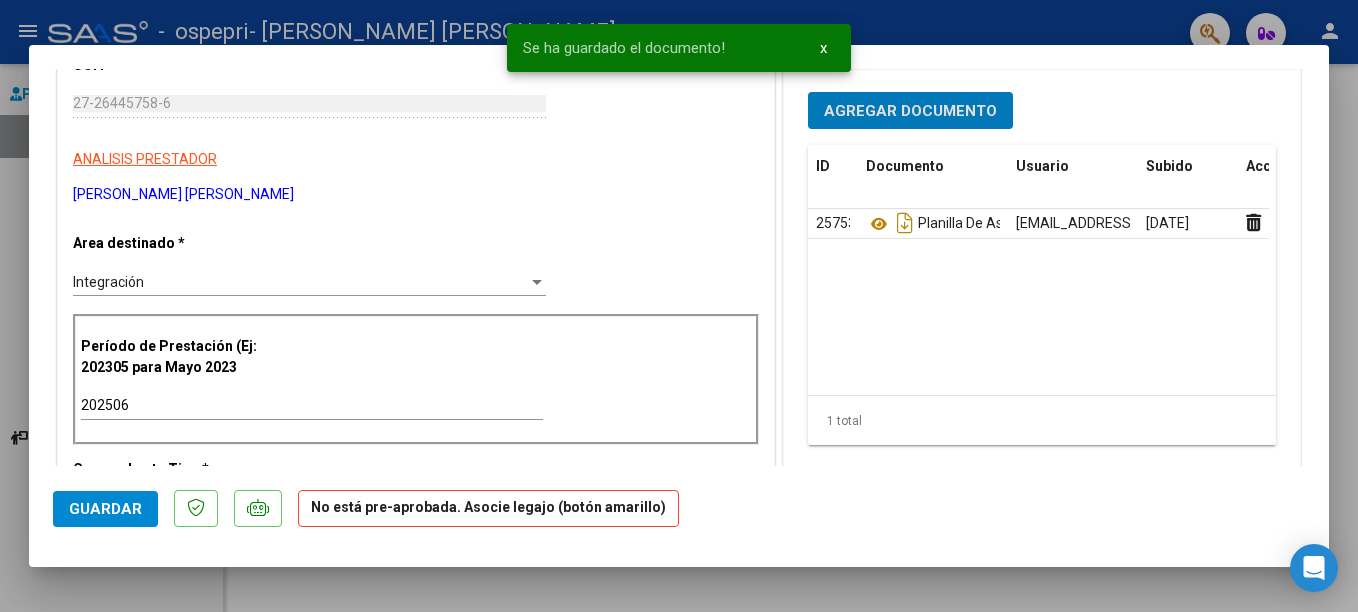 click at bounding box center (679, 306) 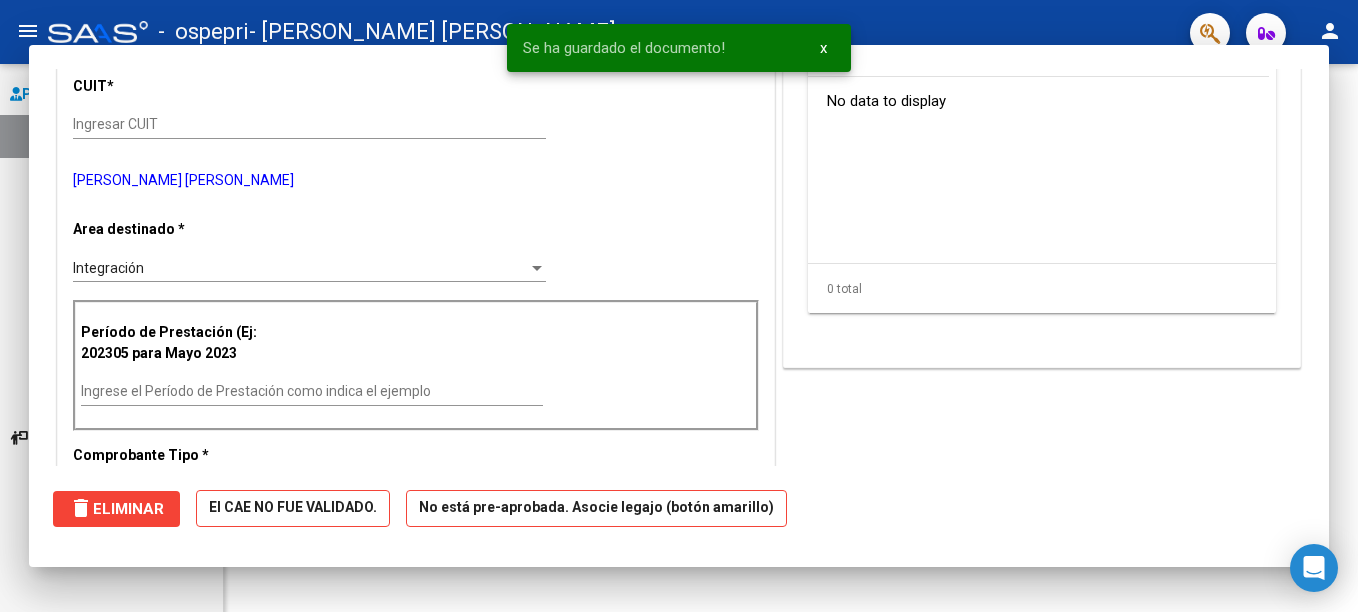 scroll, scrollTop: 0, scrollLeft: 0, axis: both 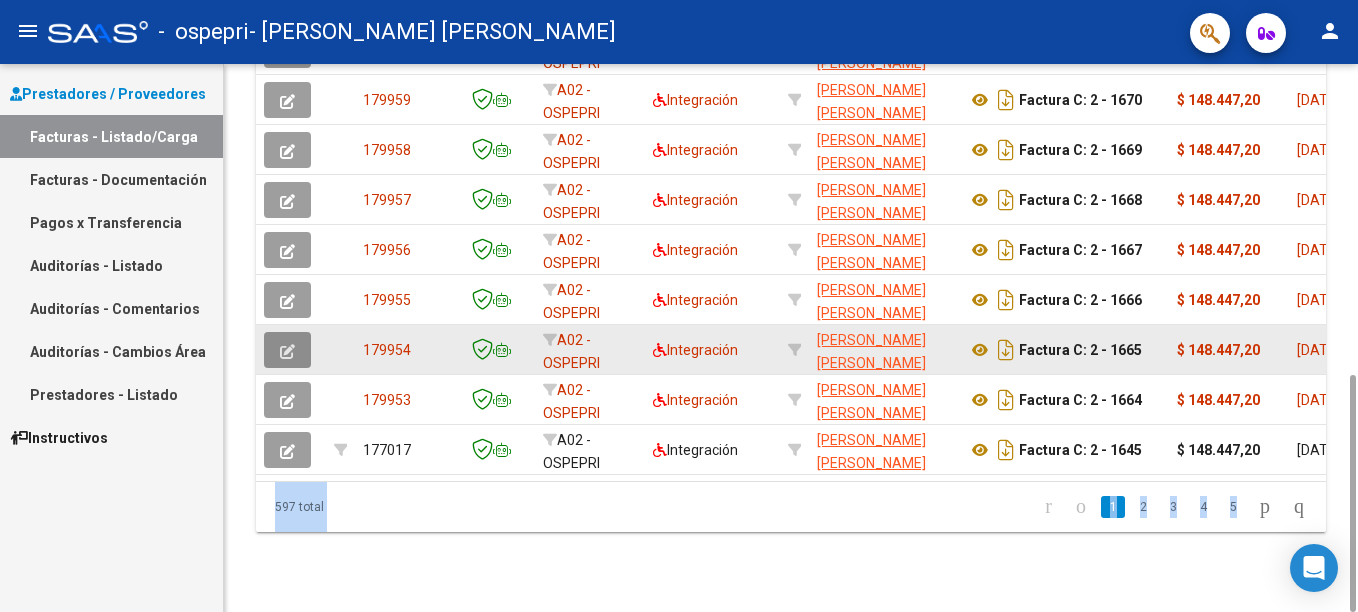 click 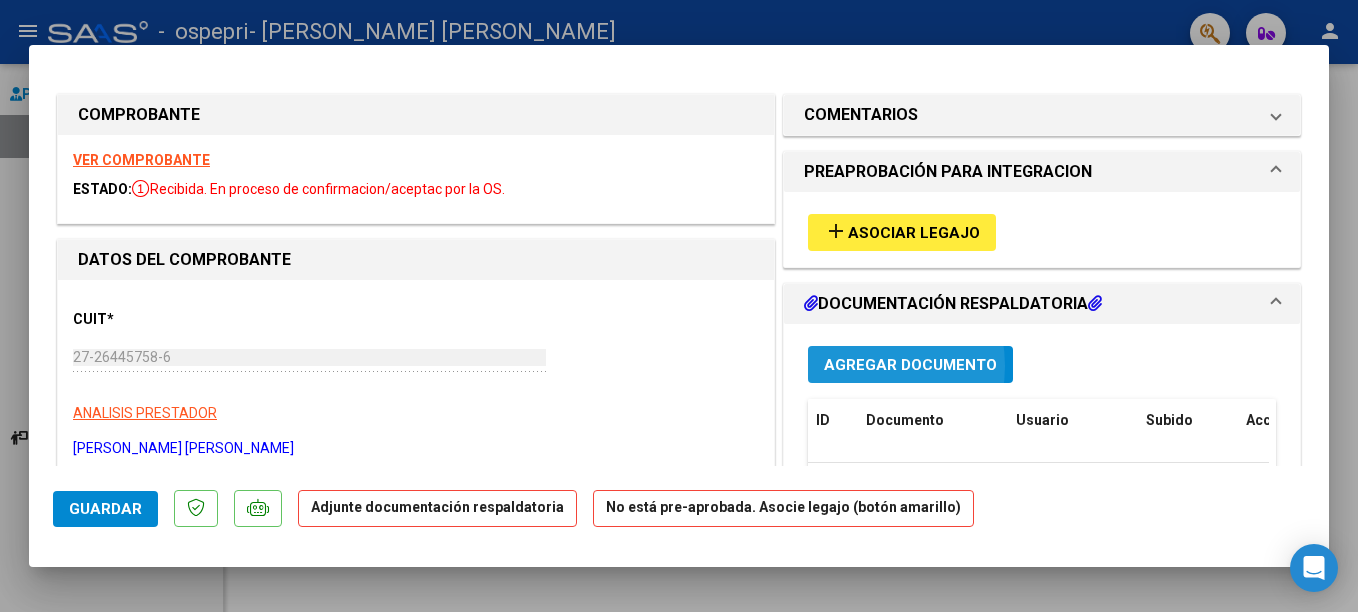 click on "Agregar Documento" at bounding box center [910, 365] 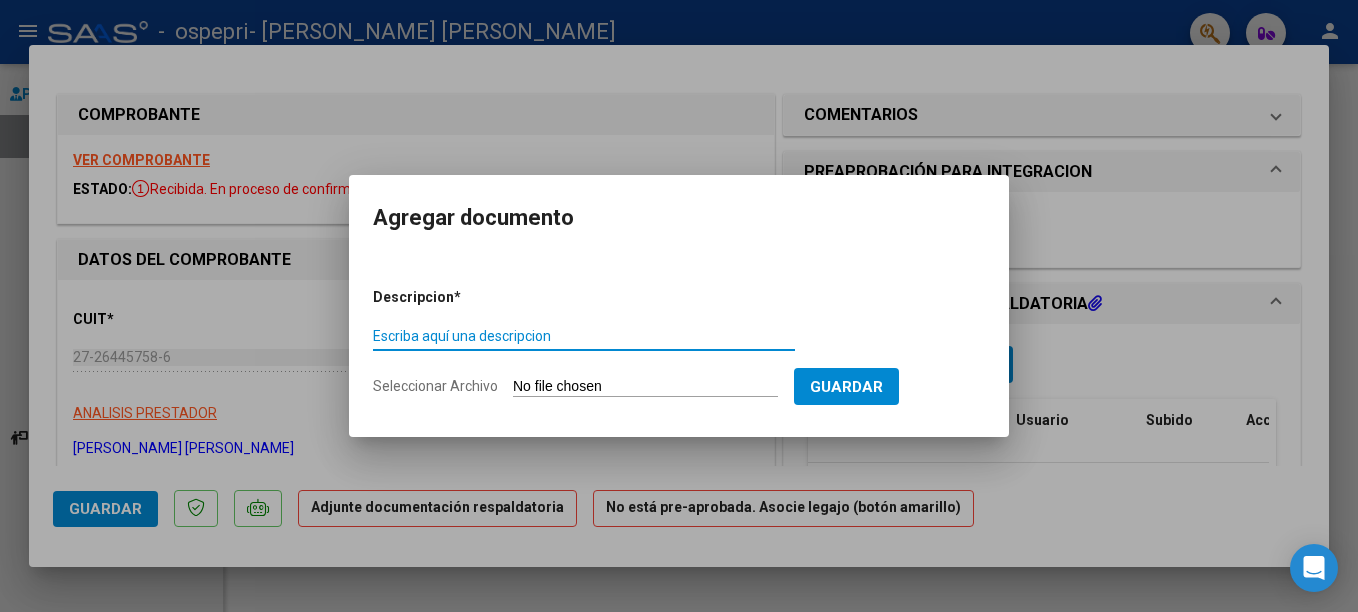 paste on "PLANILLA DE ASISTENCIA" 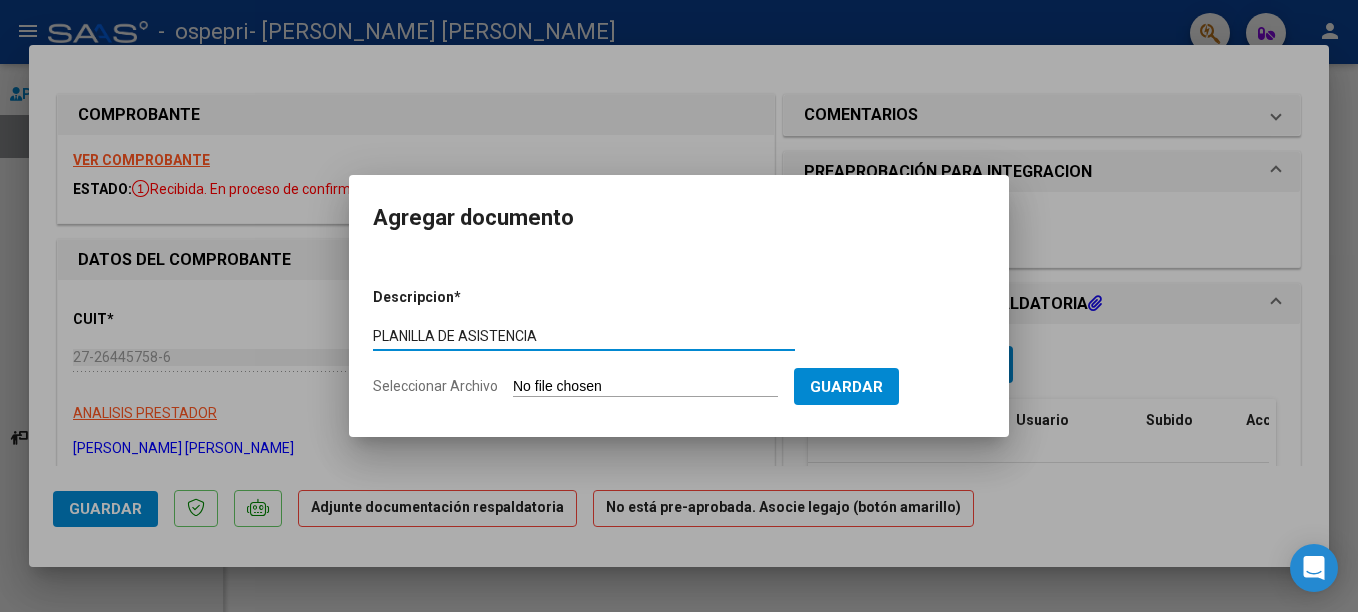 type on "PLANILLA DE ASISTENCIA" 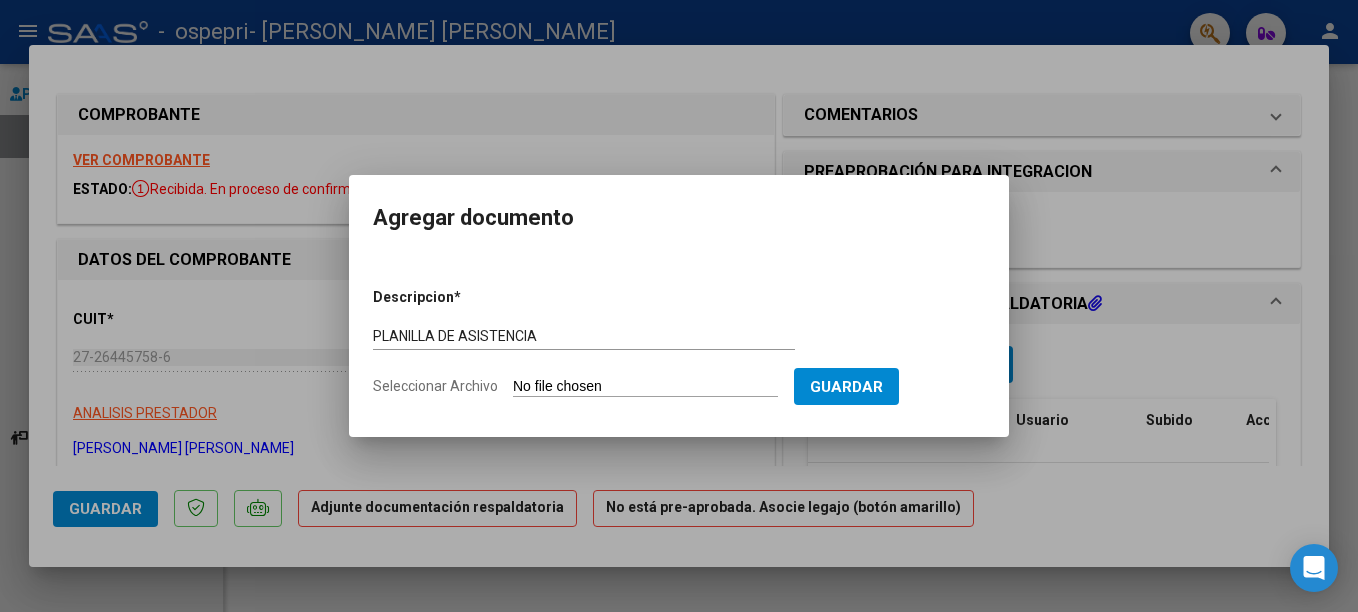 click on "Seleccionar Archivo" 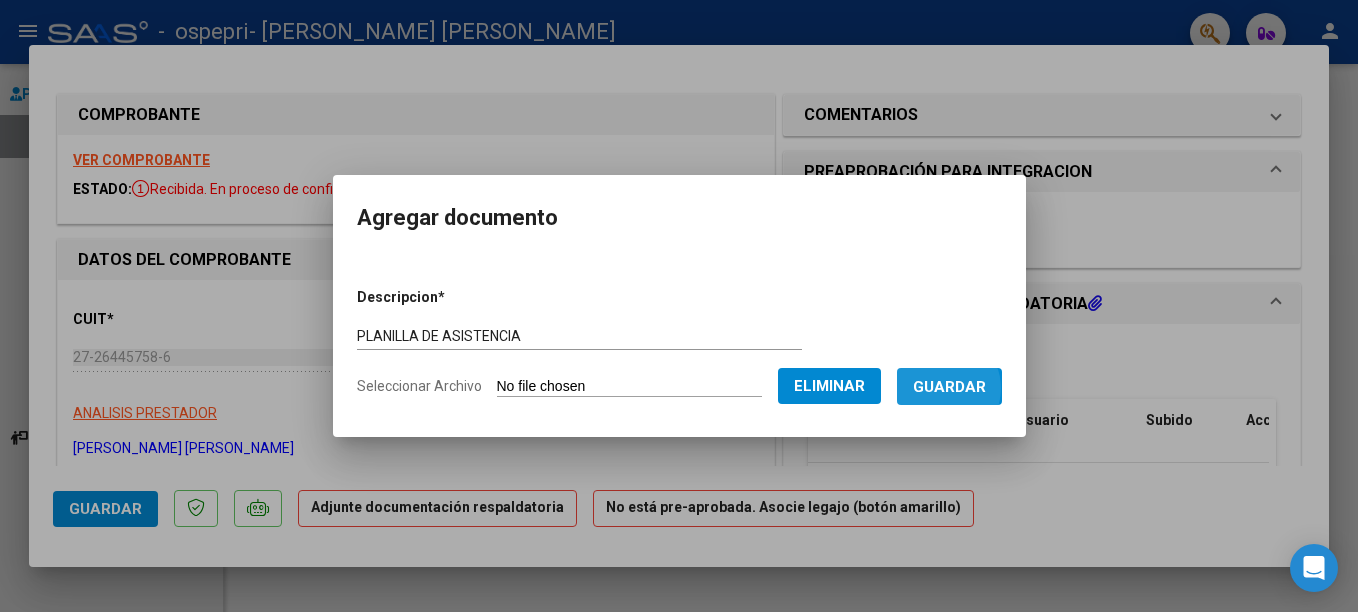 click on "Guardar" at bounding box center [949, 387] 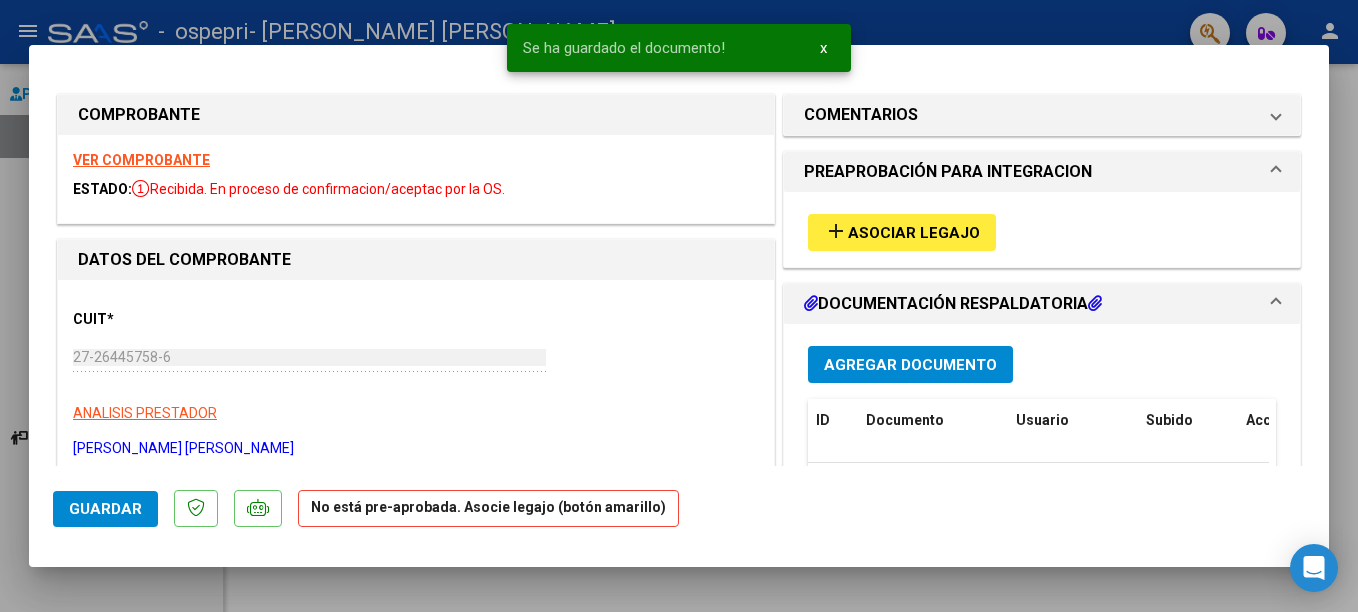 click at bounding box center [679, 306] 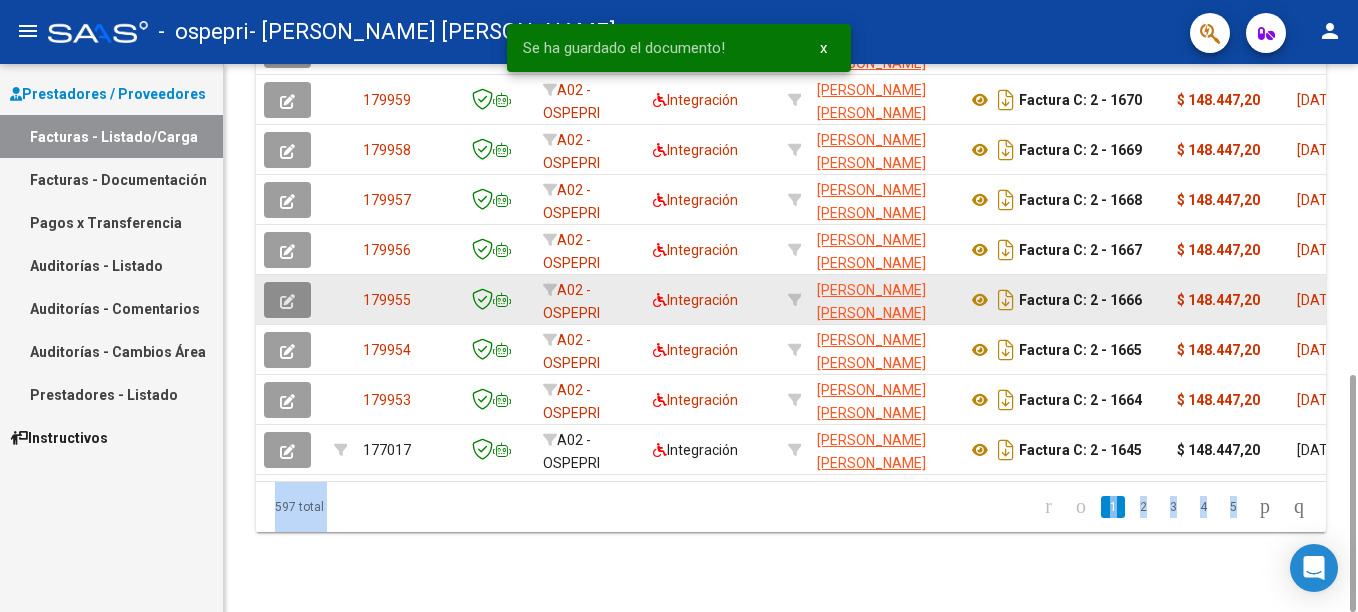 click 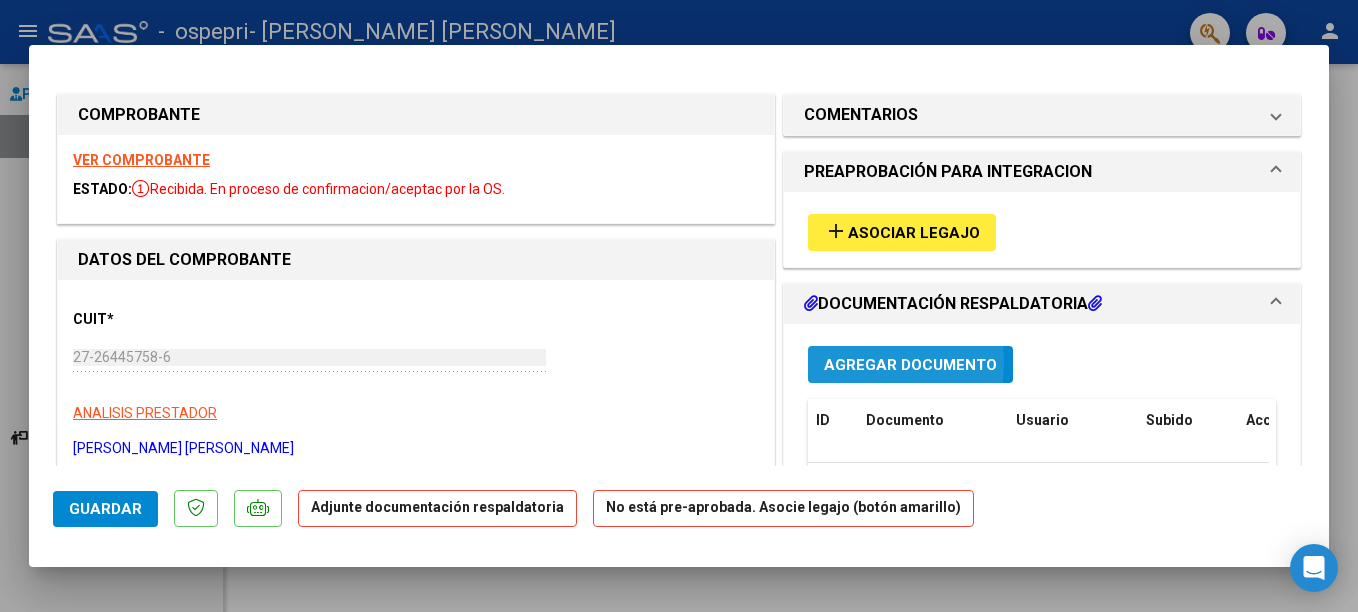 click on "Agregar Documento" at bounding box center [910, 365] 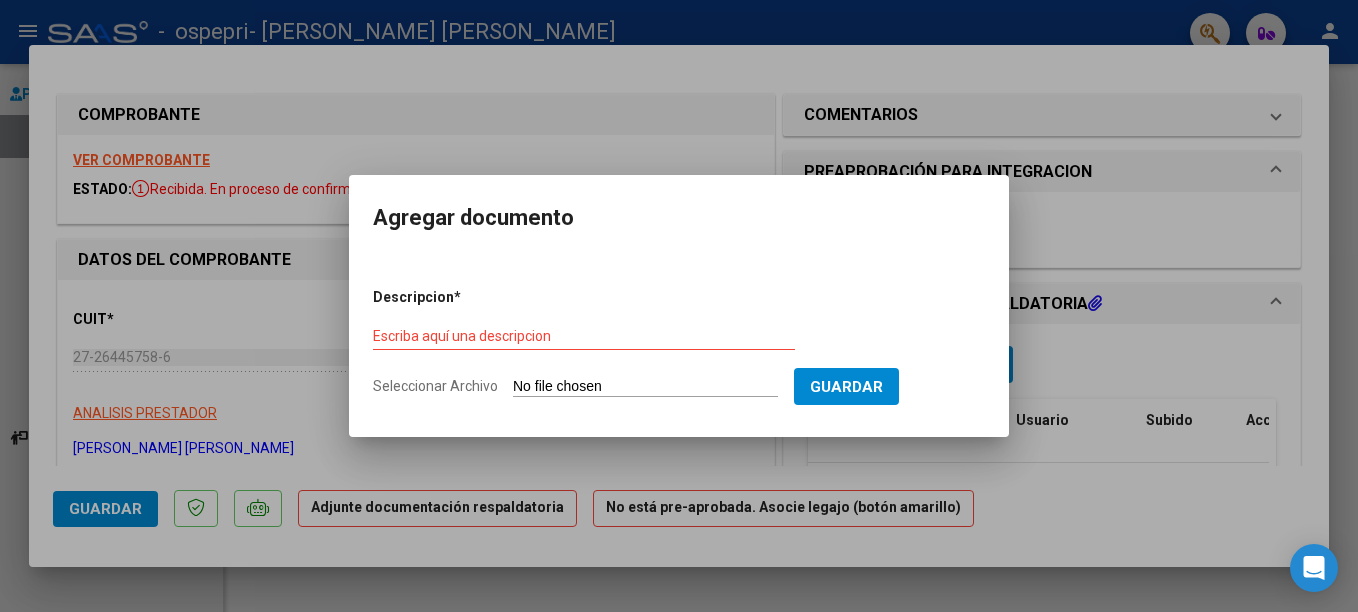click on "Seleccionar Archivo" 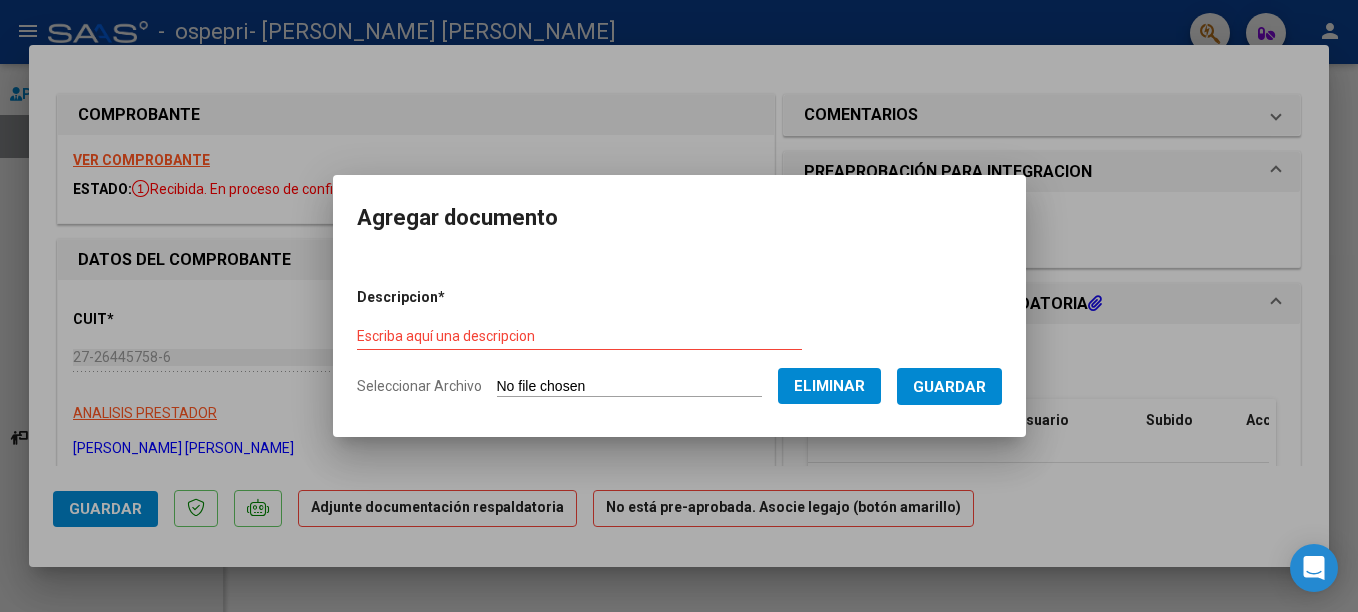 click on "Descripcion  *   Escriba aquí una descripcion  Seleccionar Archivo Eliminar Guardar" at bounding box center (679, 342) 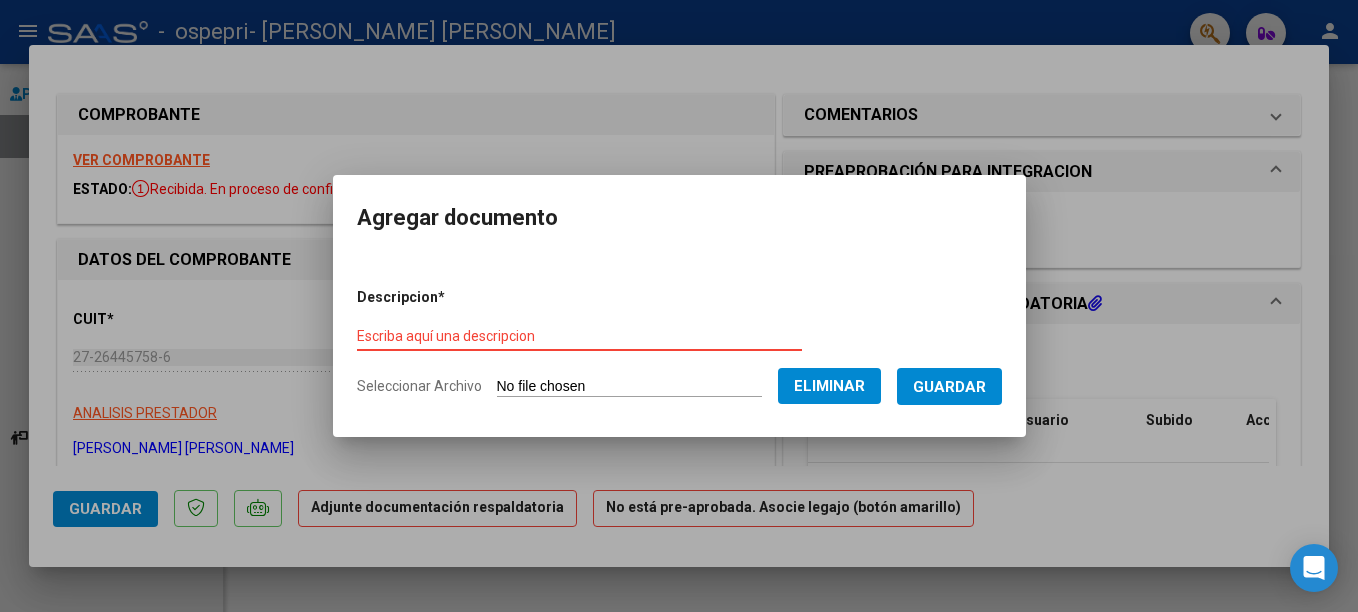 click on "Escriba aquí una descripcion" at bounding box center (579, 336) 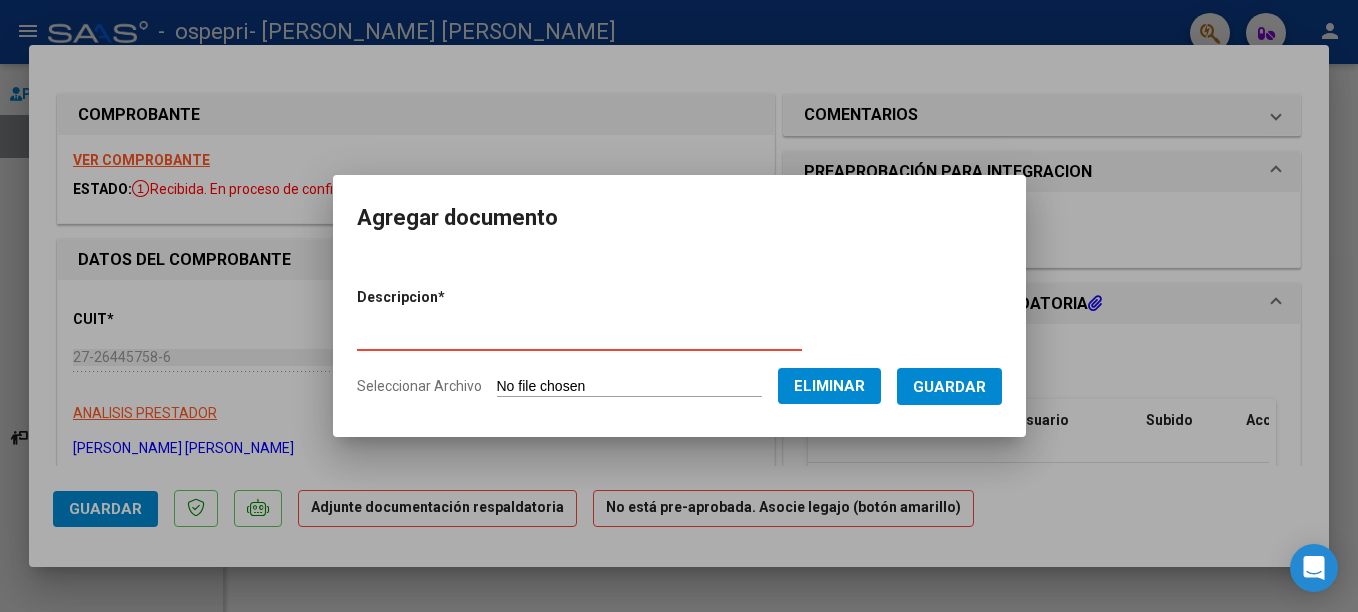 type on "PLANILLA DE ASISTENCIA" 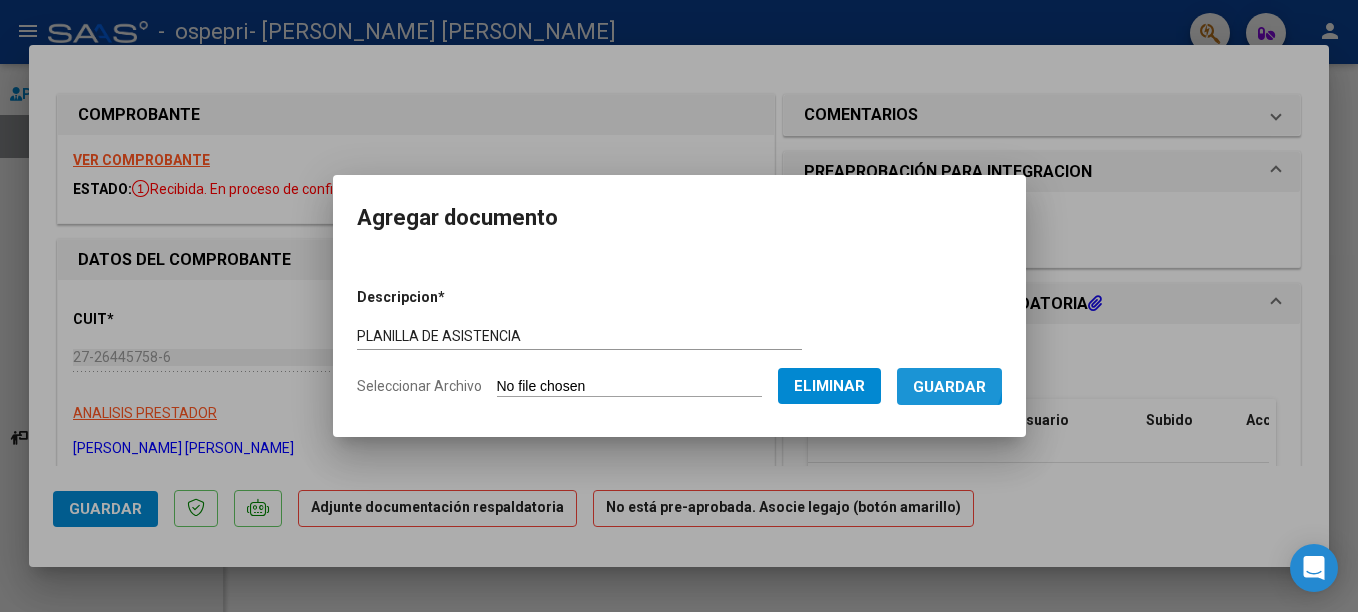 click on "Guardar" at bounding box center [949, 386] 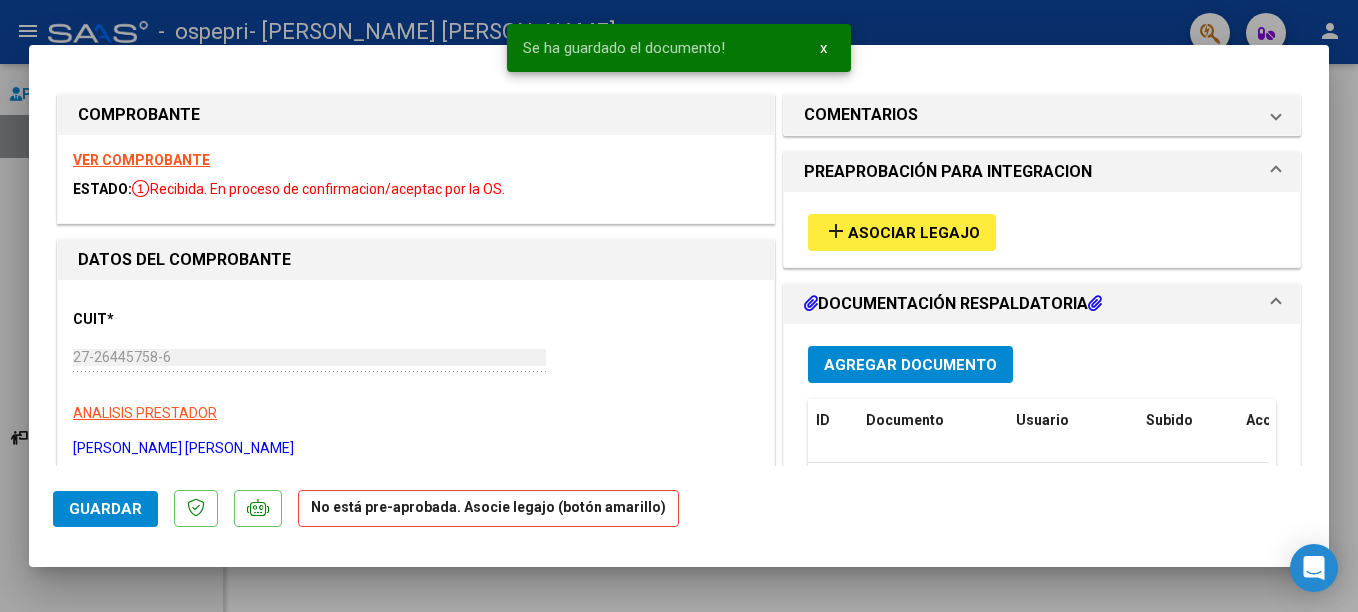 click at bounding box center [679, 306] 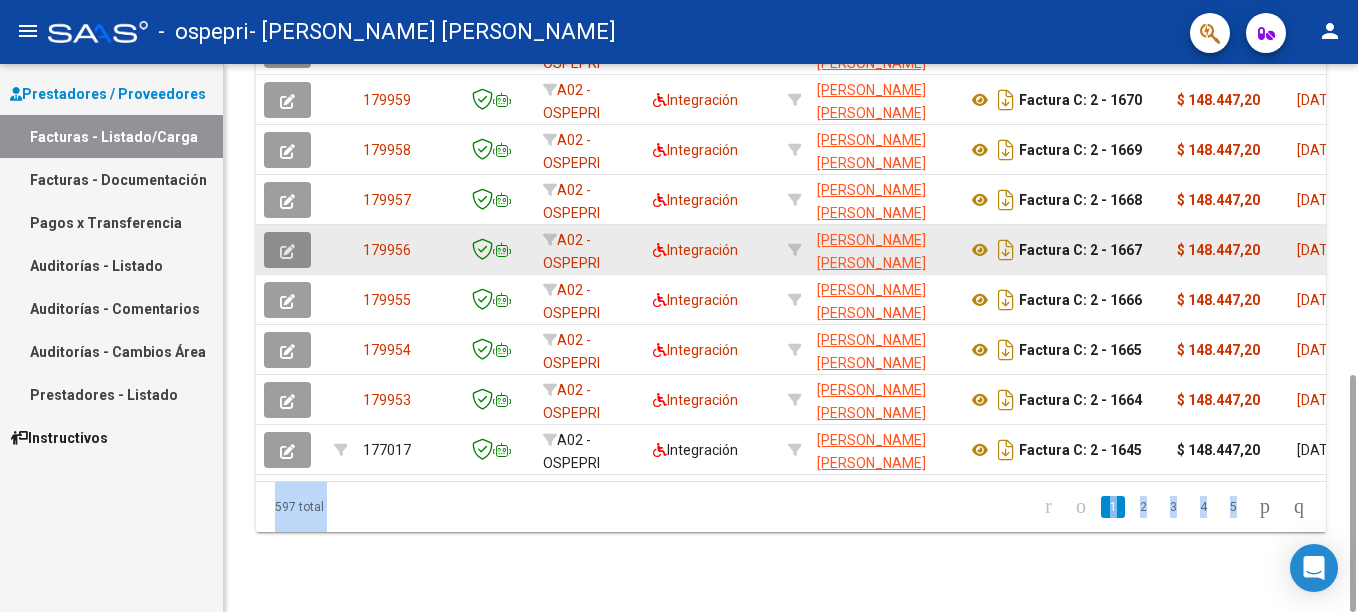 click 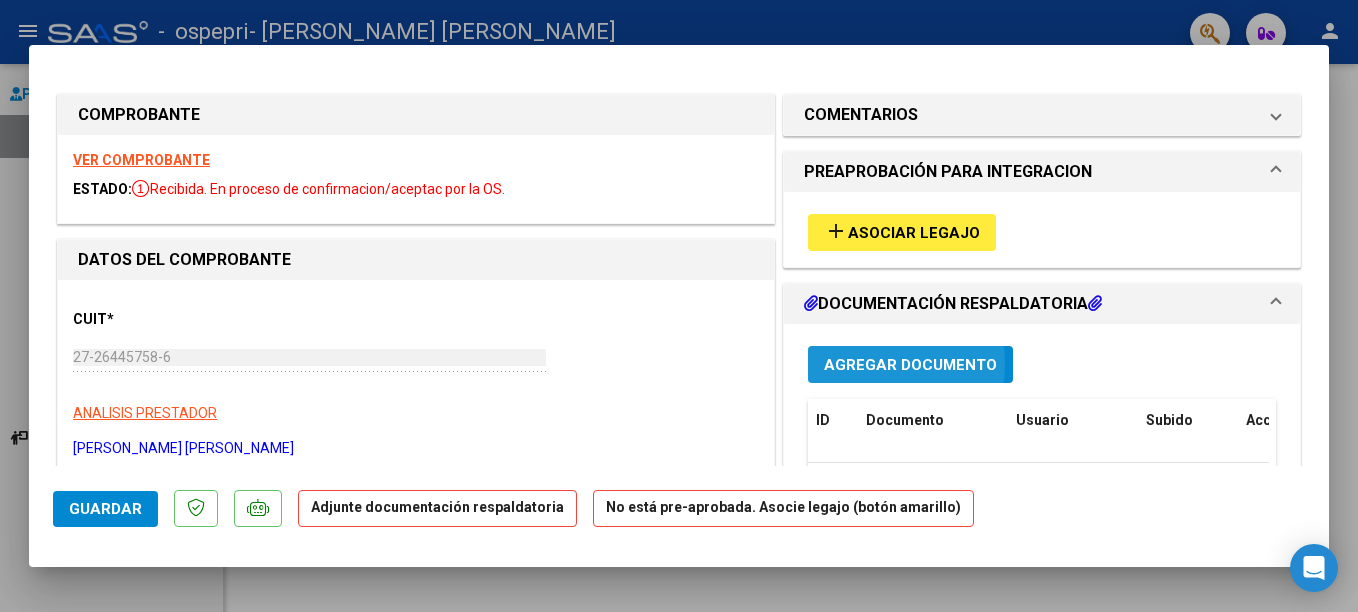click on "Agregar Documento" at bounding box center [910, 365] 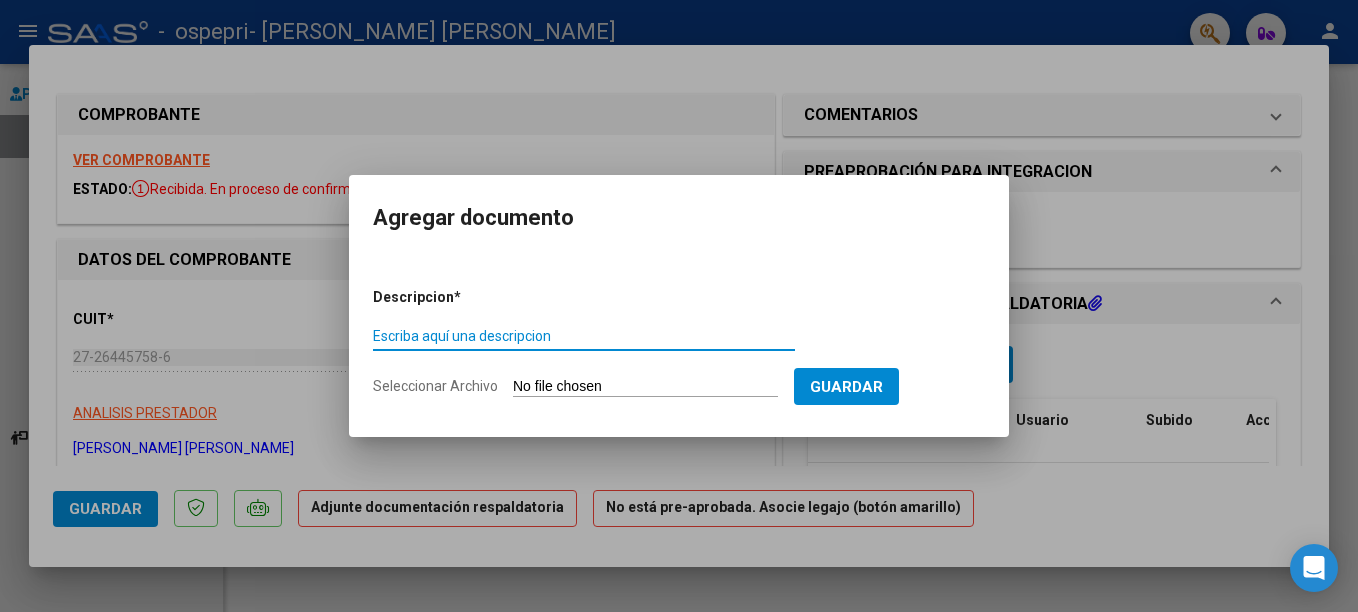 paste on "PLANILLA DE ASISTENCIA" 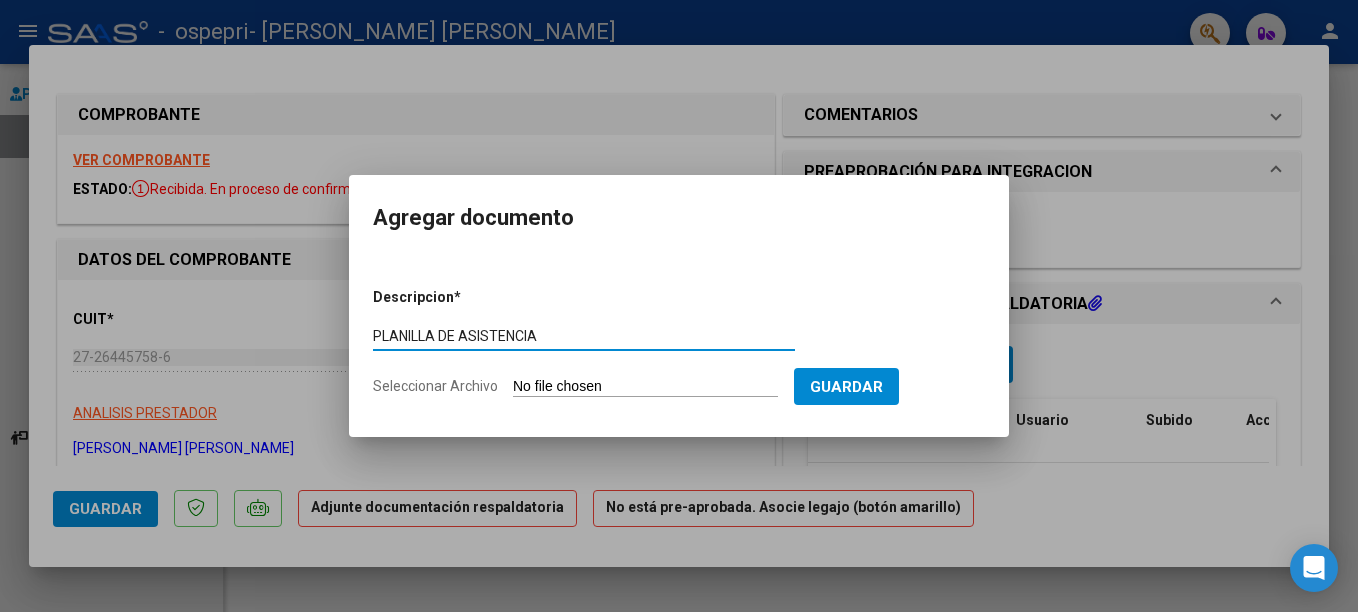 type on "PLANILLA DE ASISTENCIA" 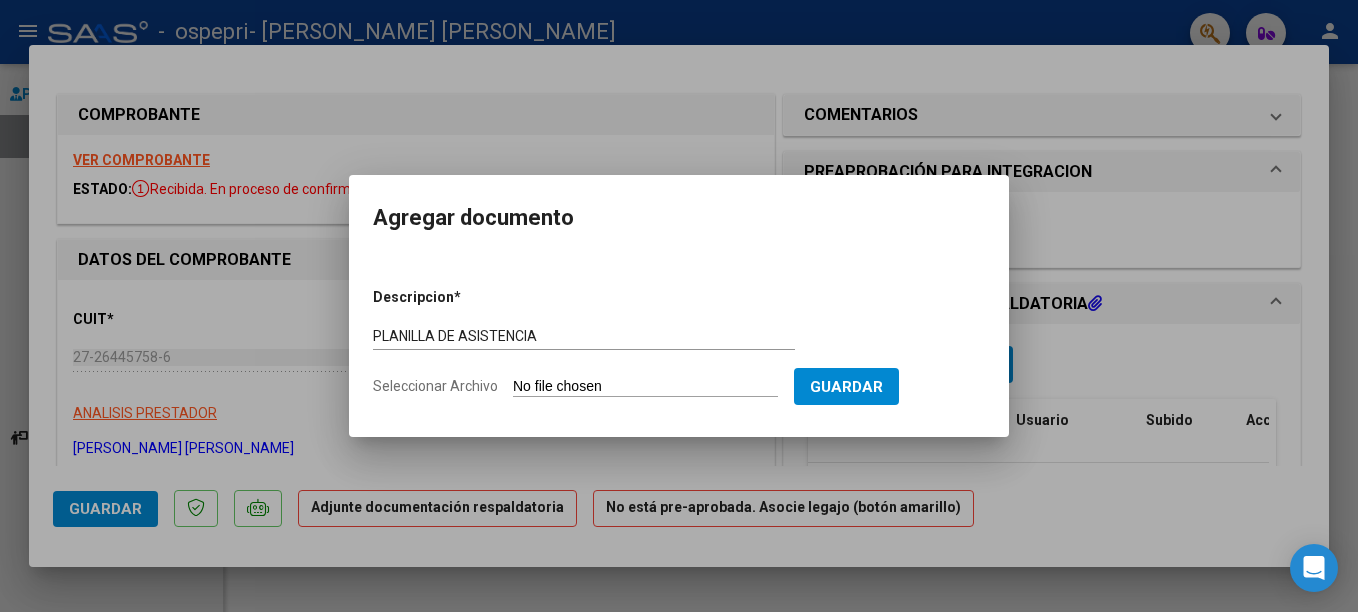 click on "Descripcion  *   PLANILLA DE ASISTENCIA Escriba aquí una descripcion  Seleccionar Archivo Guardar" at bounding box center (679, 342) 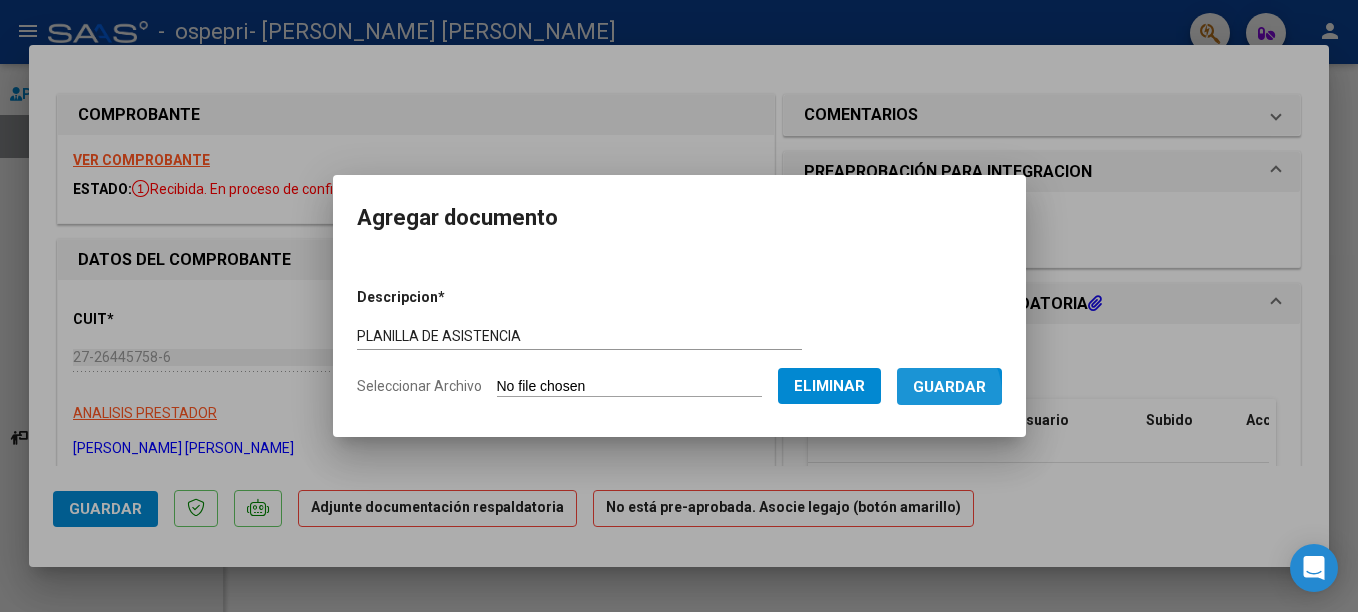 click on "Guardar" at bounding box center [949, 387] 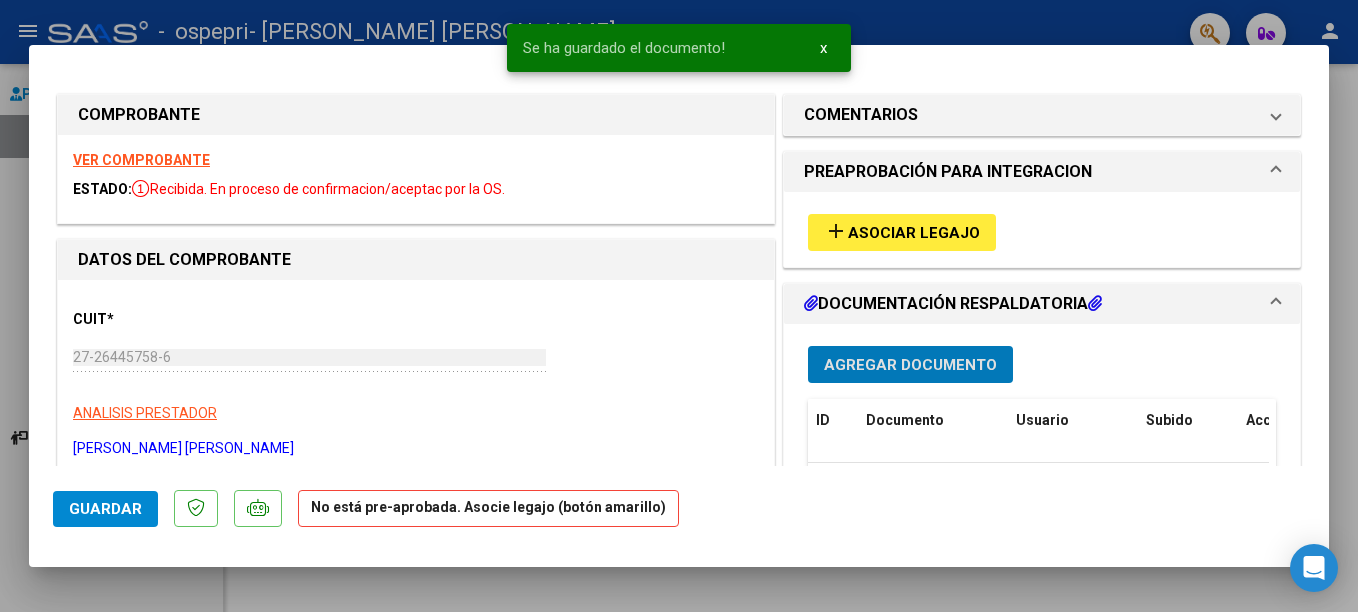 click at bounding box center [679, 306] 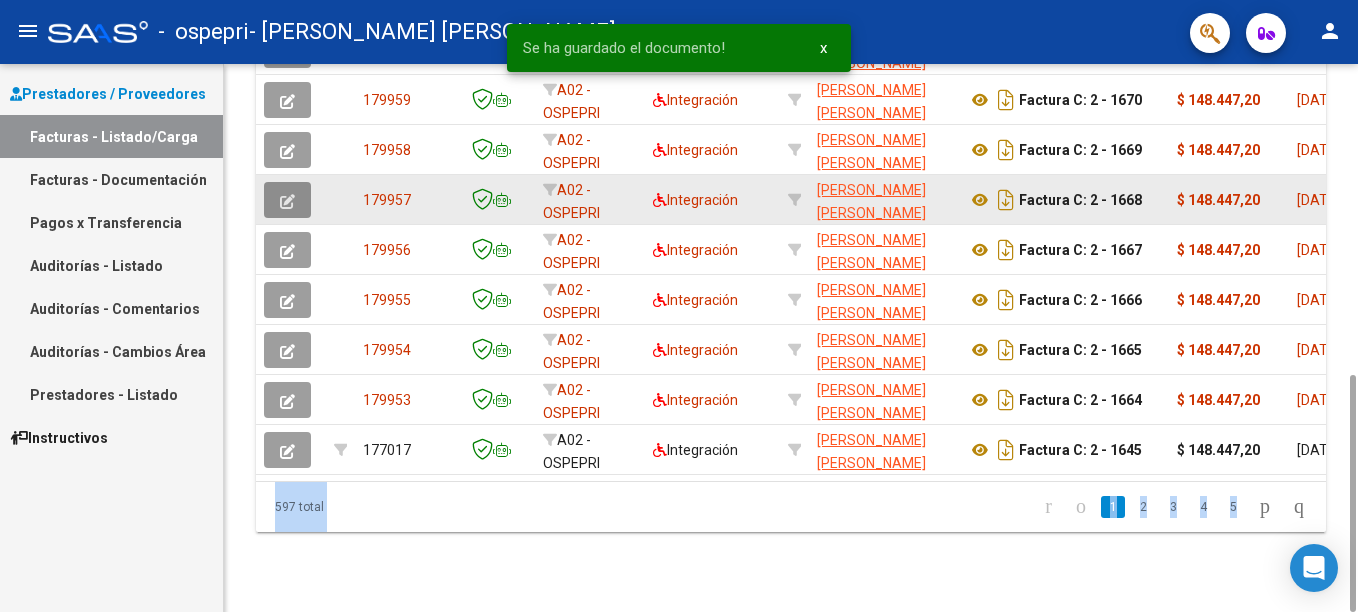 click 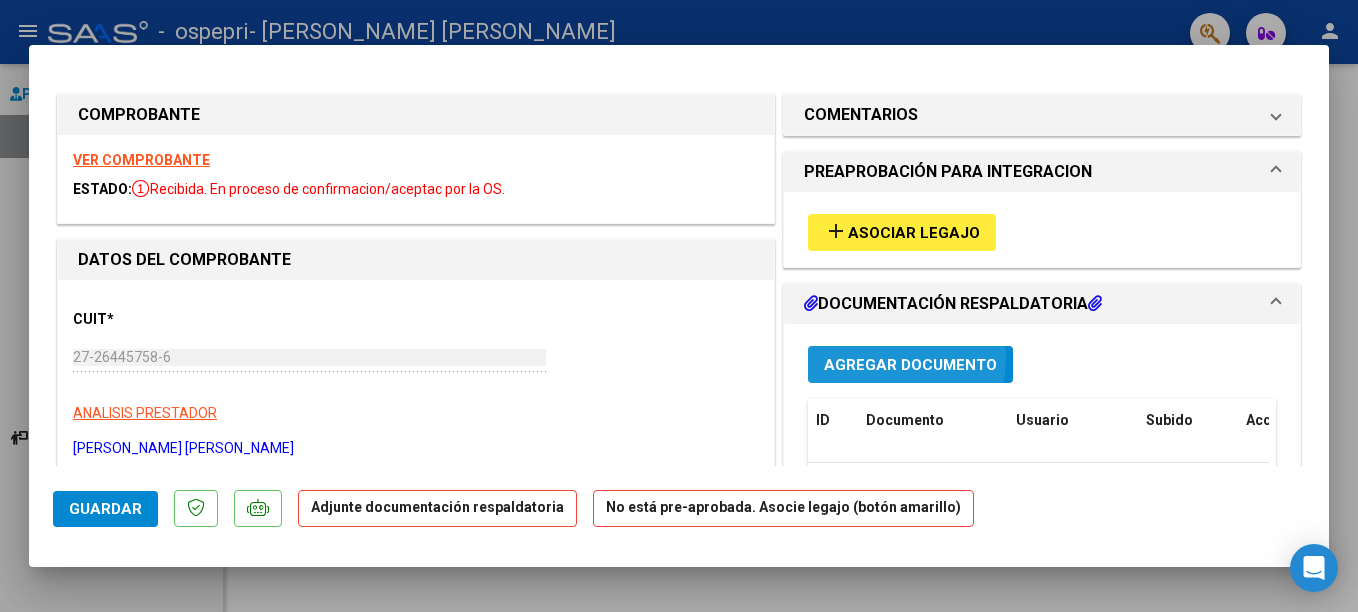 click on "Agregar Documento" at bounding box center [910, 365] 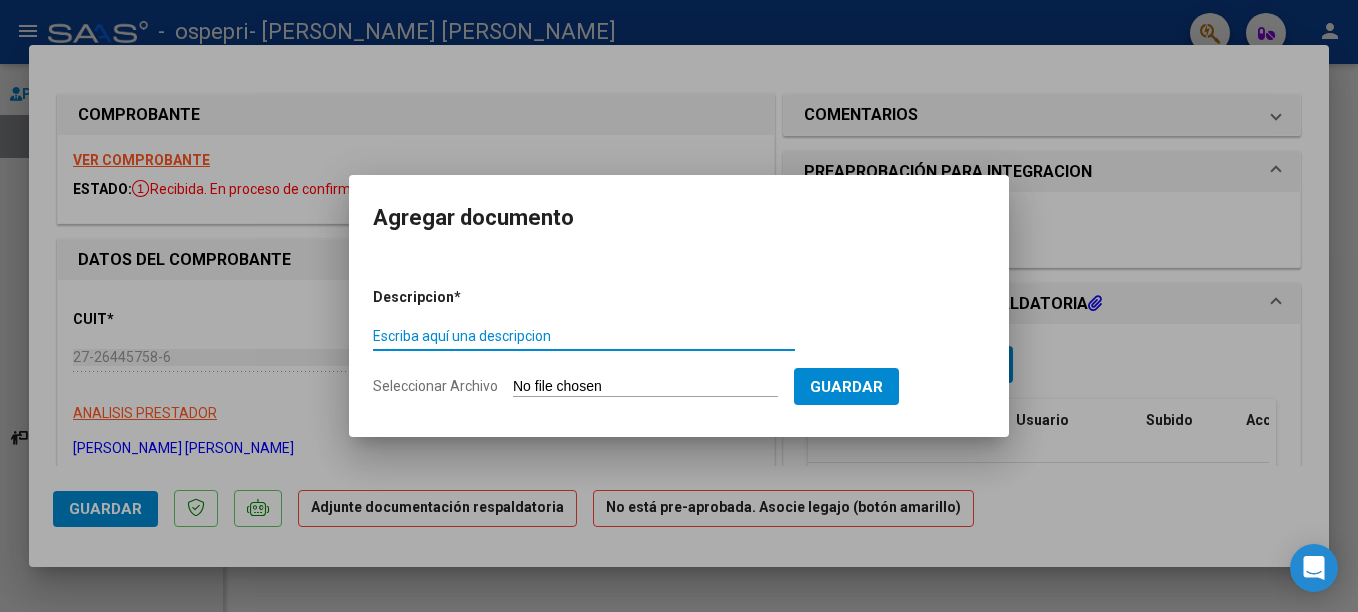paste on "PLANILLA DE ASISTENCIA" 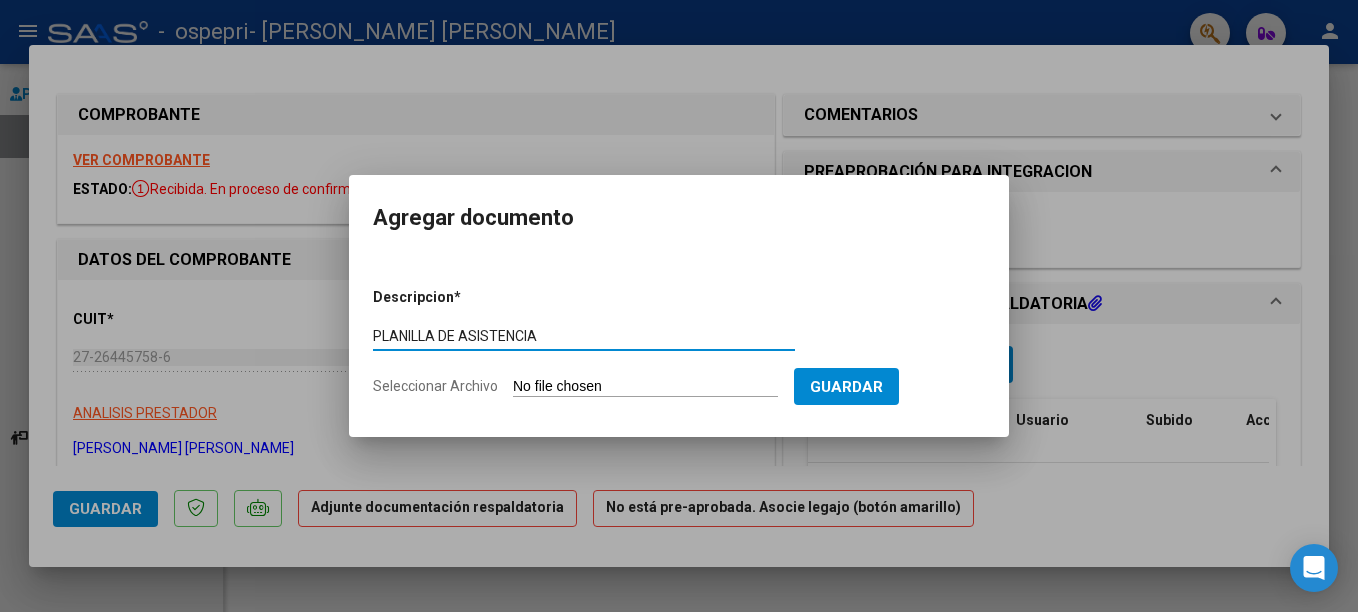type on "PLANILLA DE ASISTENCIA" 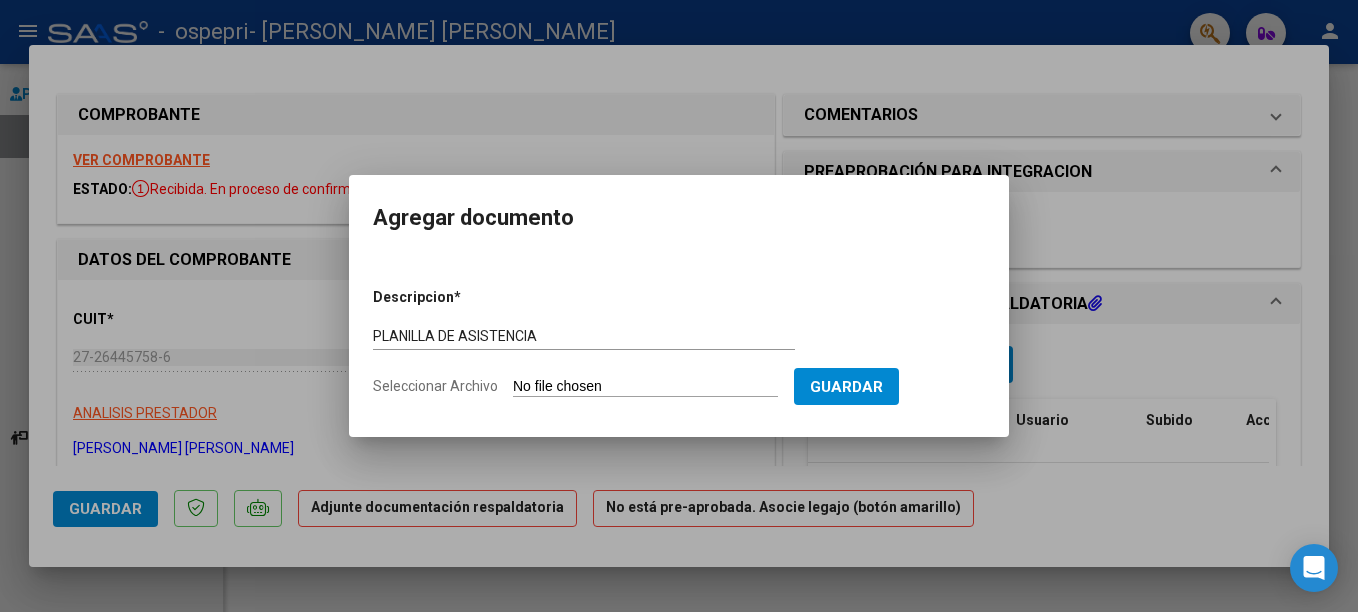 click on "Descripcion  *   PLANILLA DE ASISTENCIA Escriba aquí una descripcion  Seleccionar Archivo Guardar" at bounding box center (679, 342) 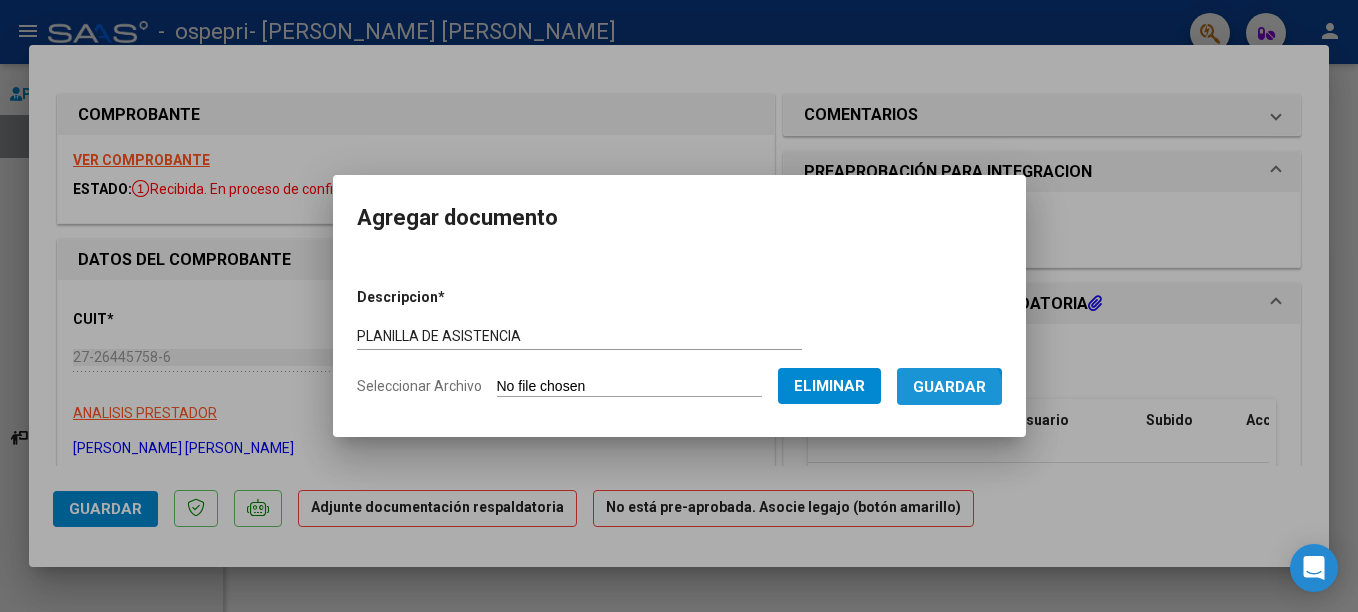 click on "Guardar" at bounding box center (949, 386) 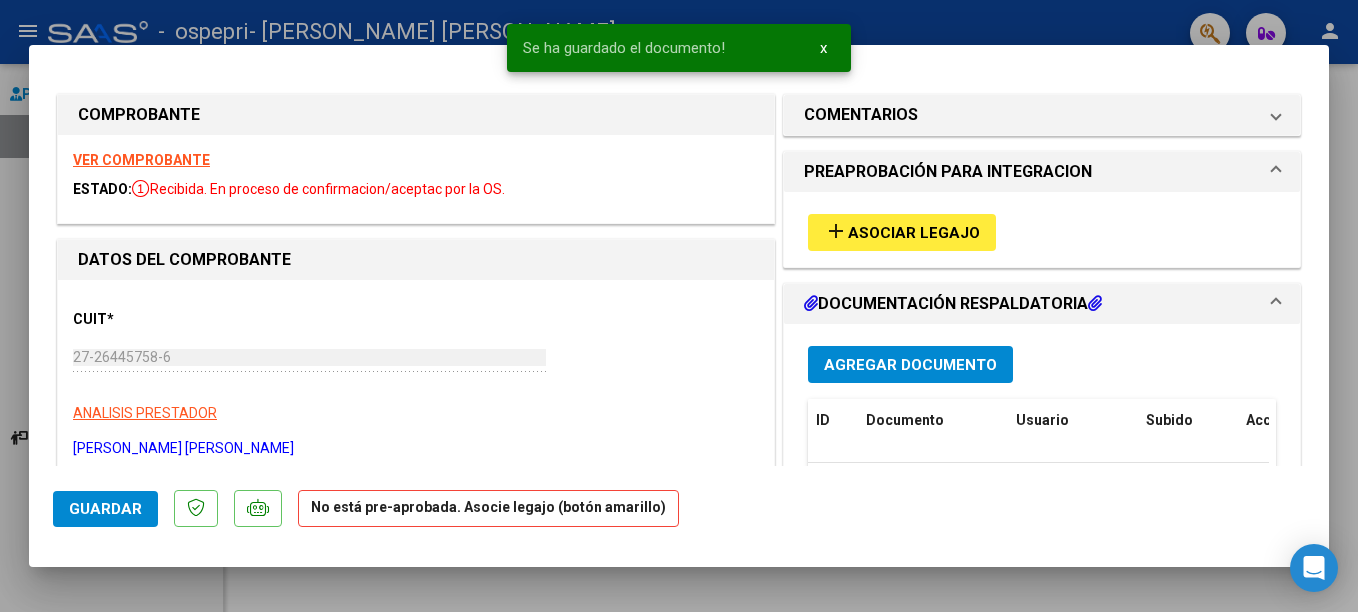 click at bounding box center [679, 306] 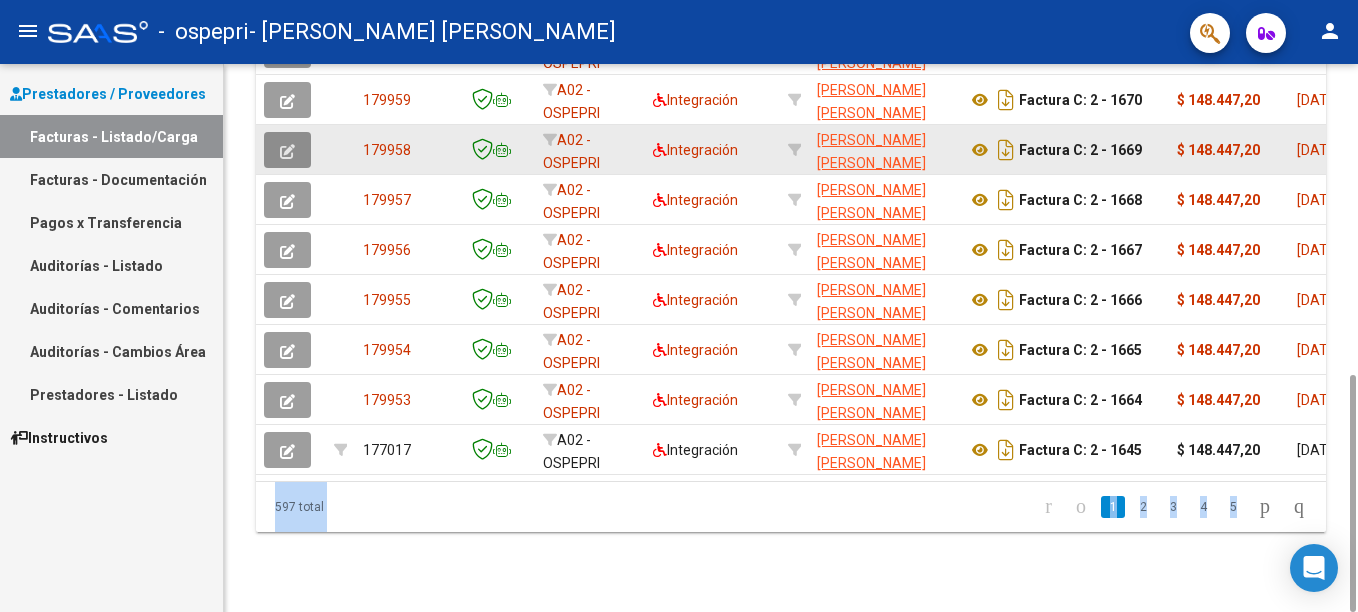click 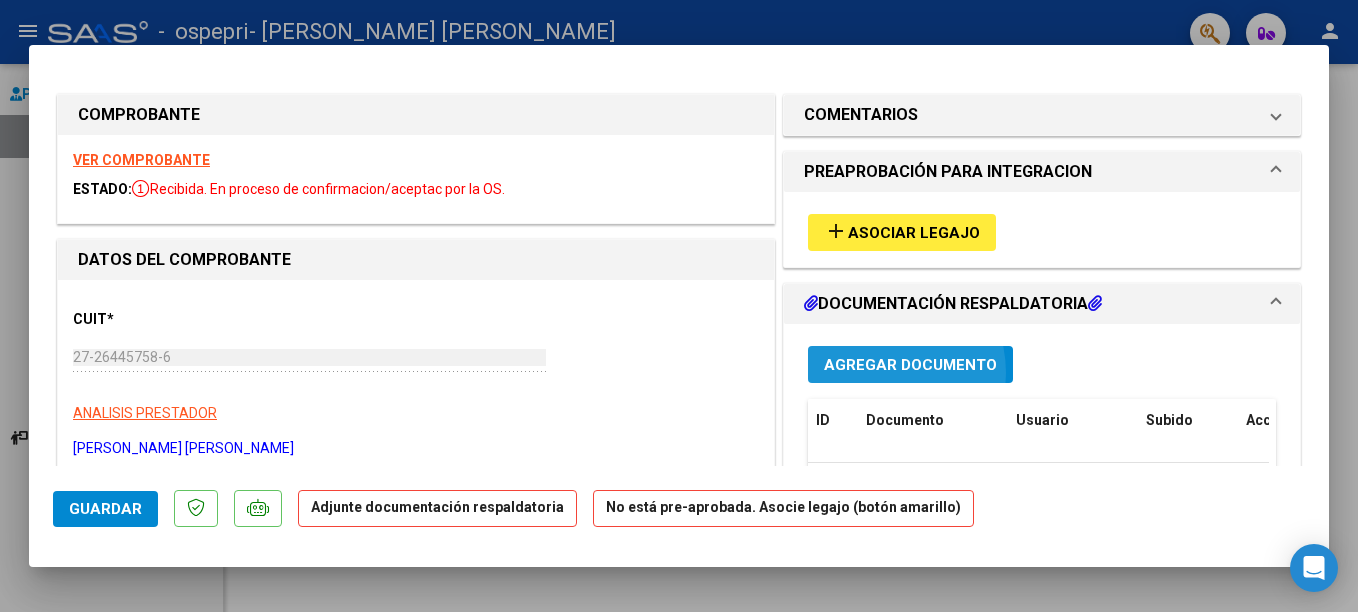click on "Agregar Documento" at bounding box center [910, 365] 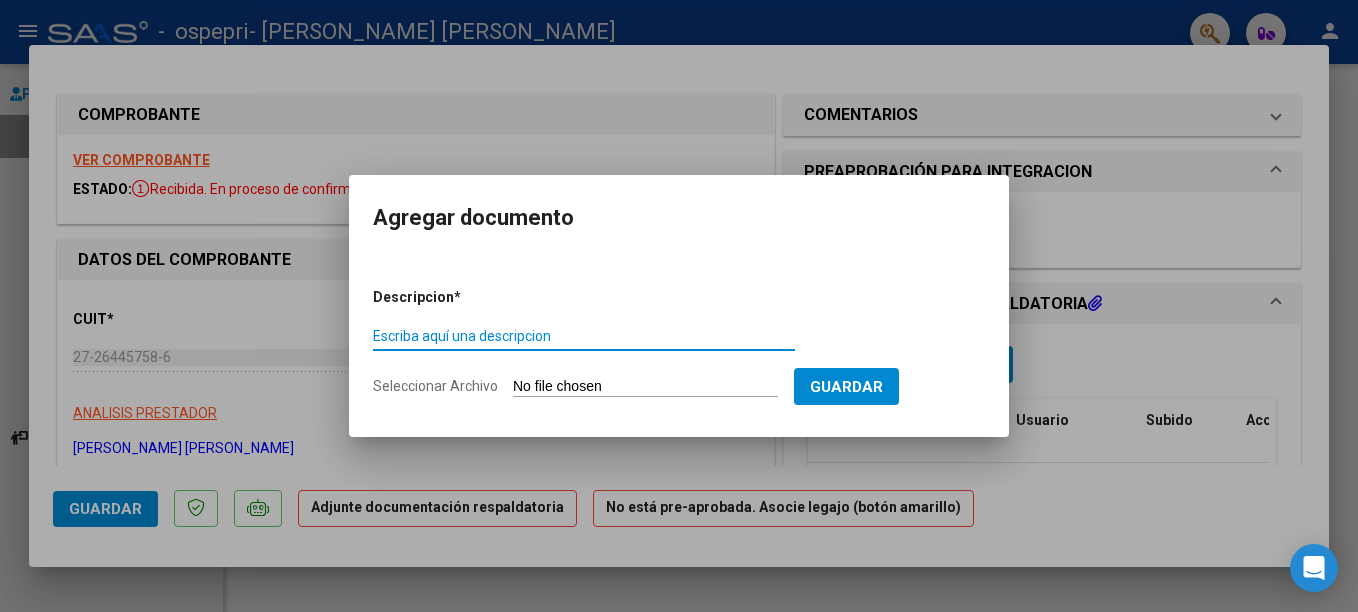 paste on "PLANILLA DE ASISTENCIA" 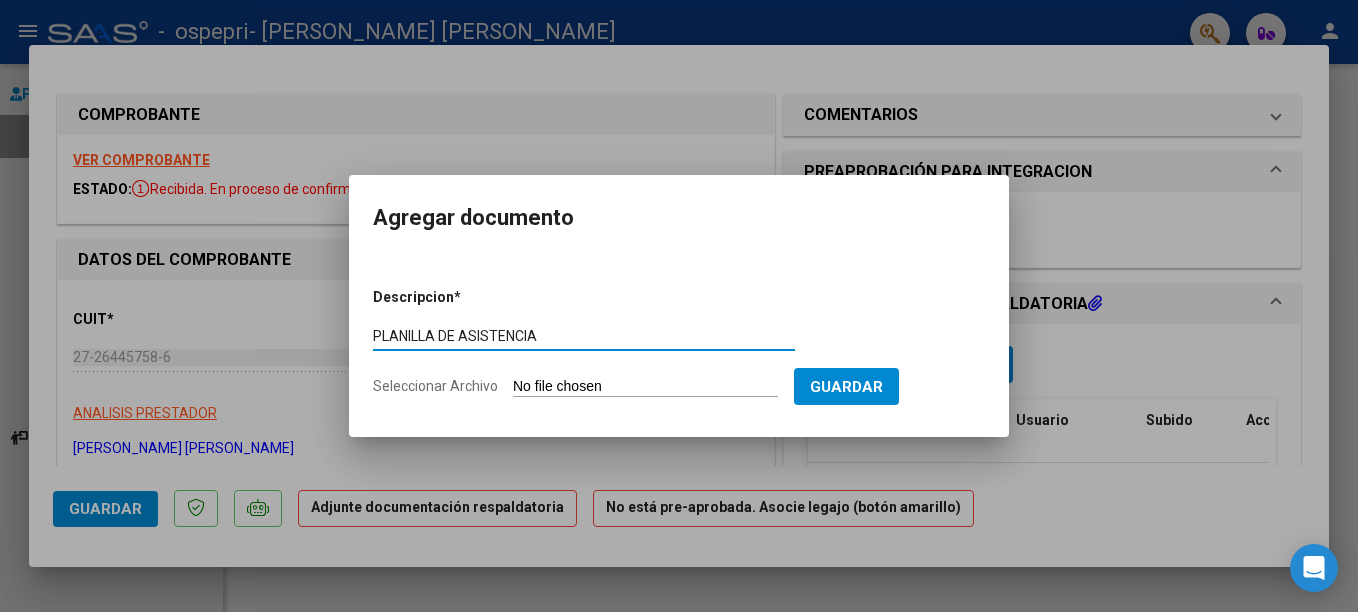 type on "PLANILLA DE ASISTENCIA" 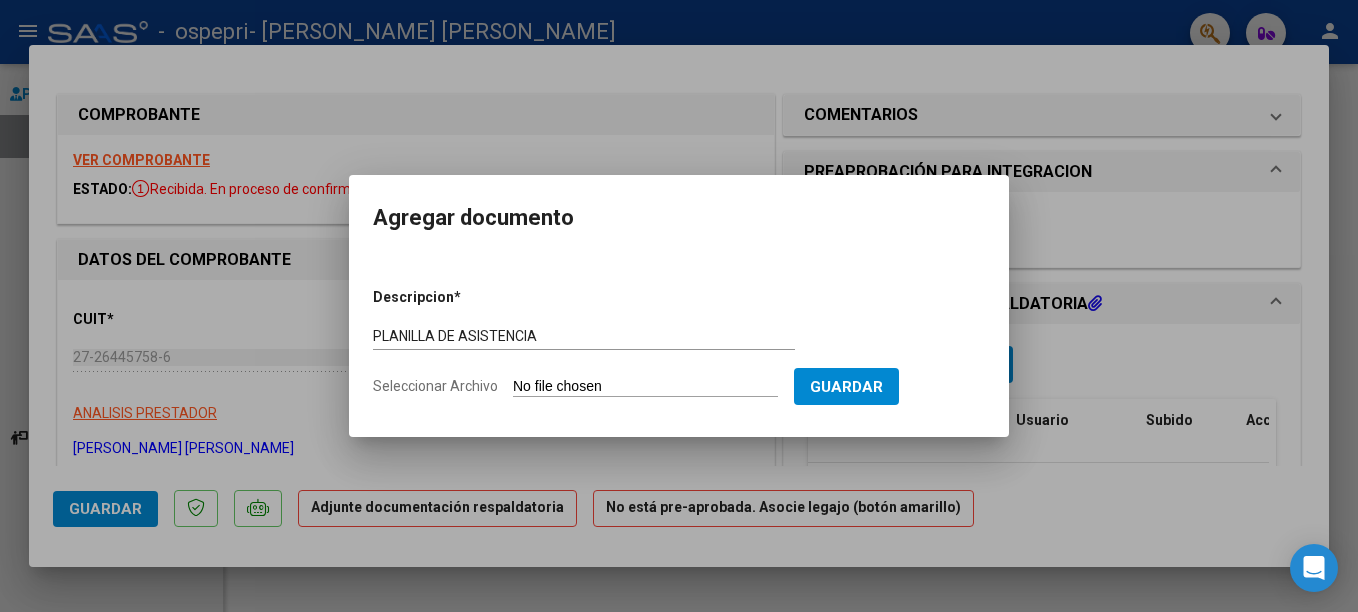 click on "Seleccionar Archivo" 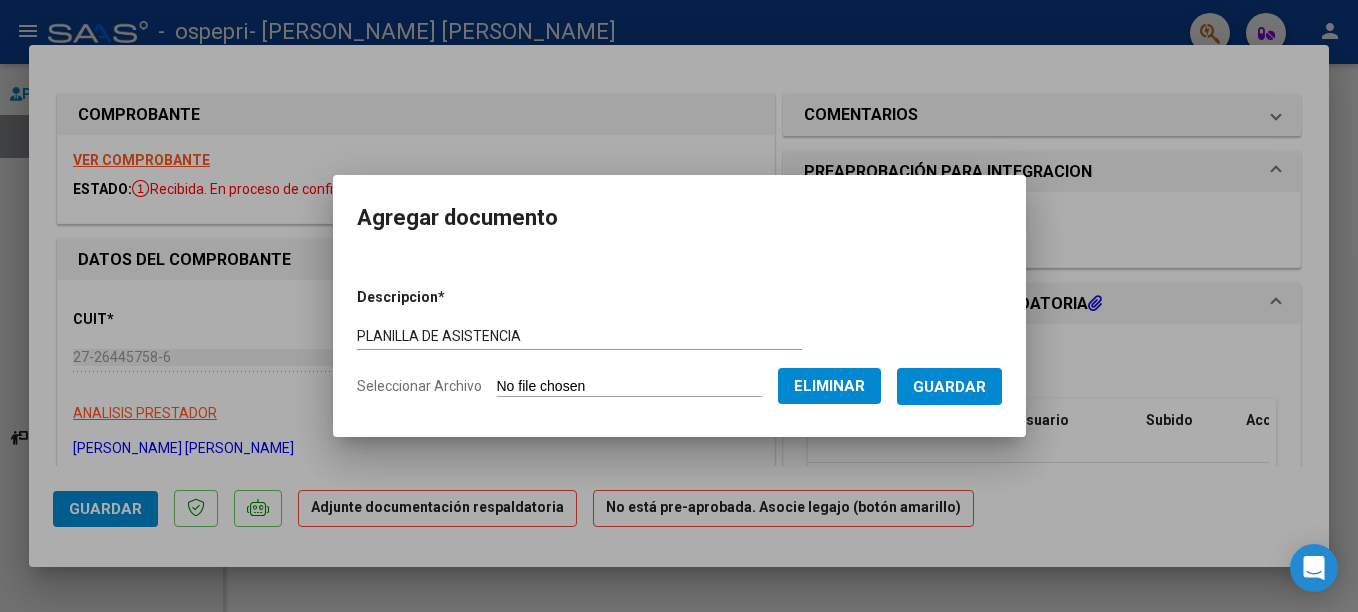 click on "Guardar" at bounding box center [949, 387] 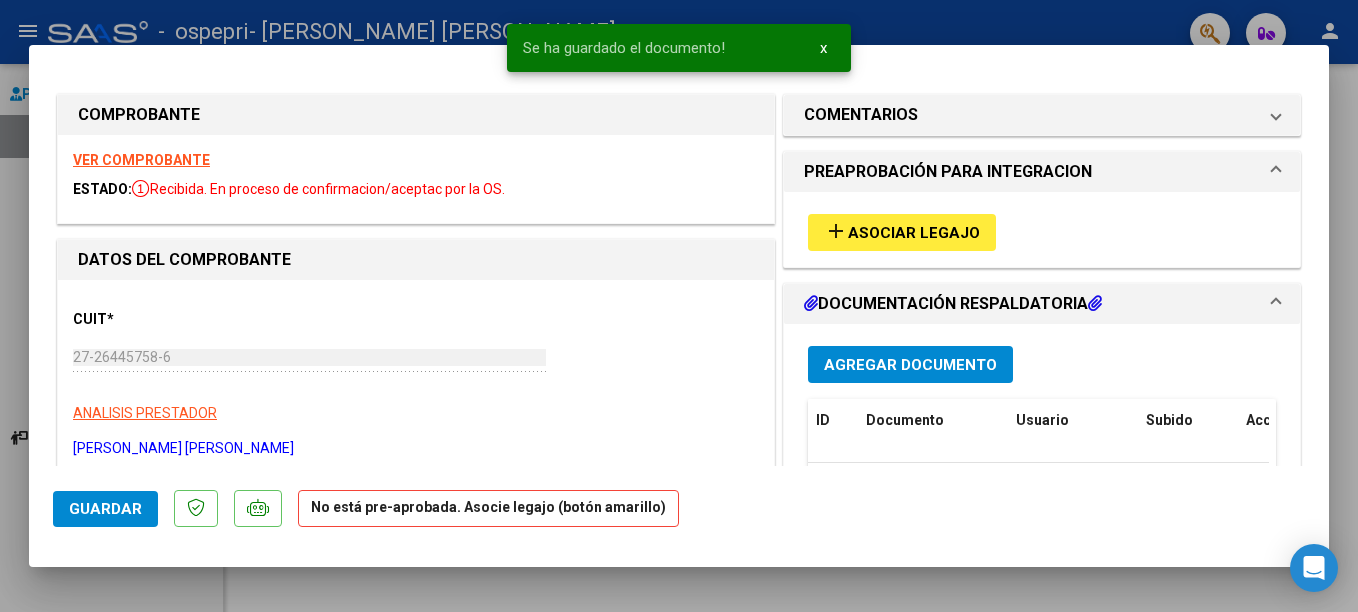 click at bounding box center (679, 306) 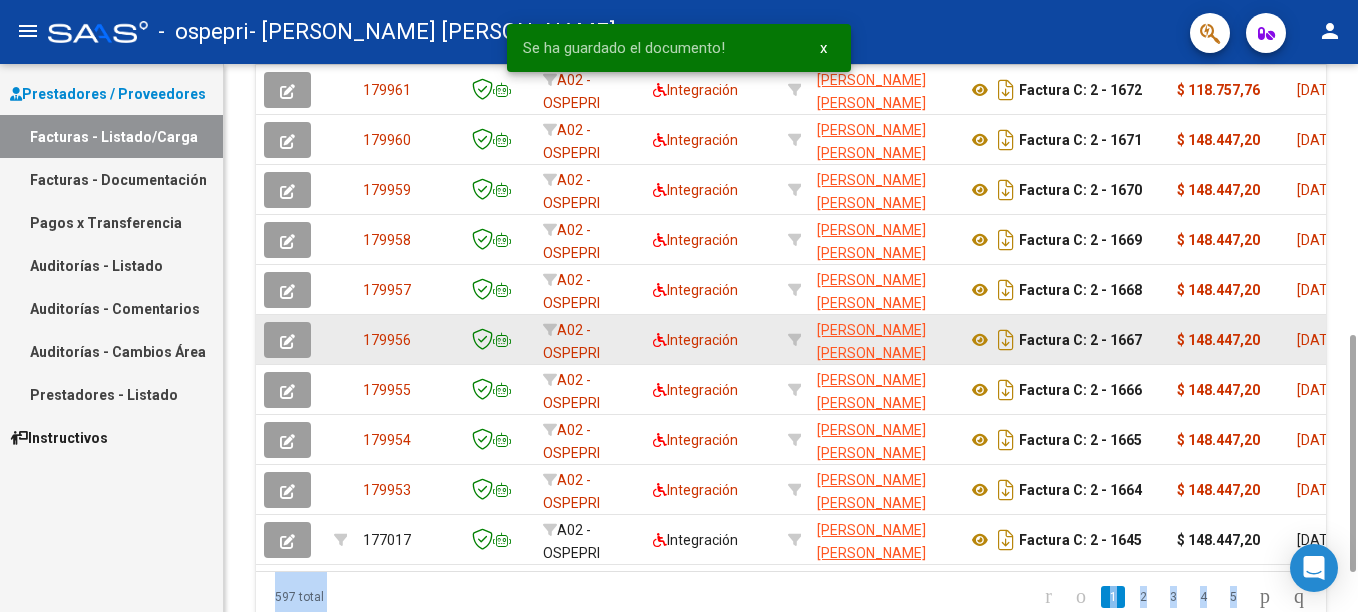 scroll, scrollTop: 597, scrollLeft: 0, axis: vertical 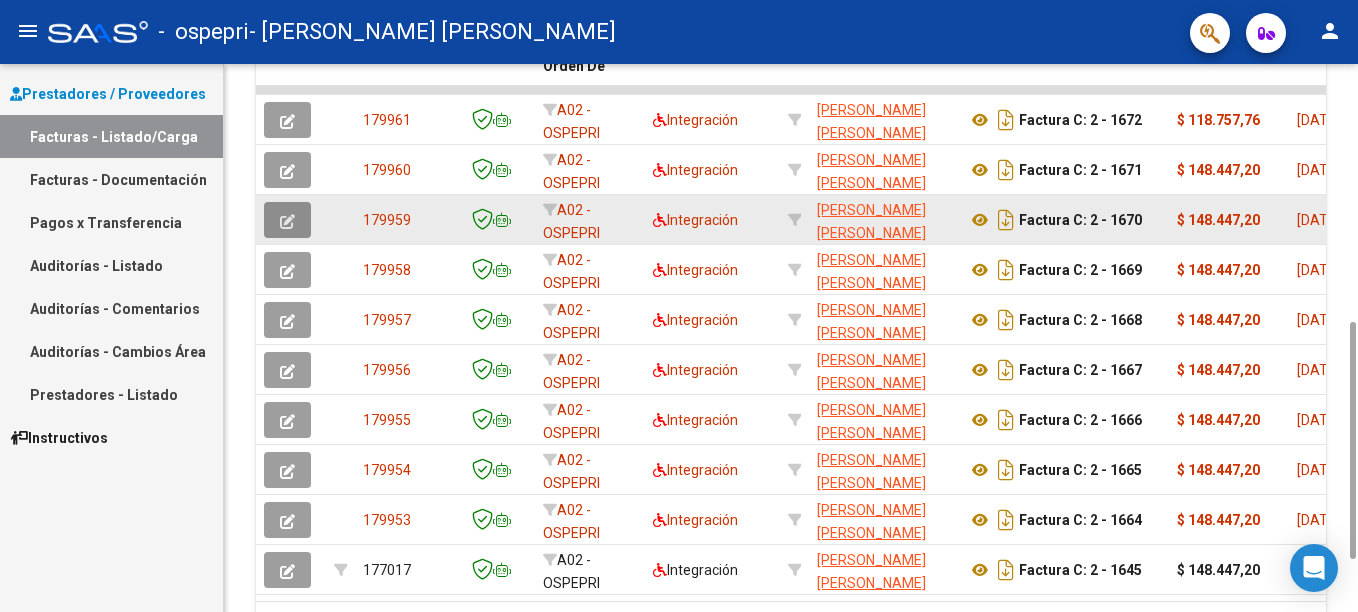 click 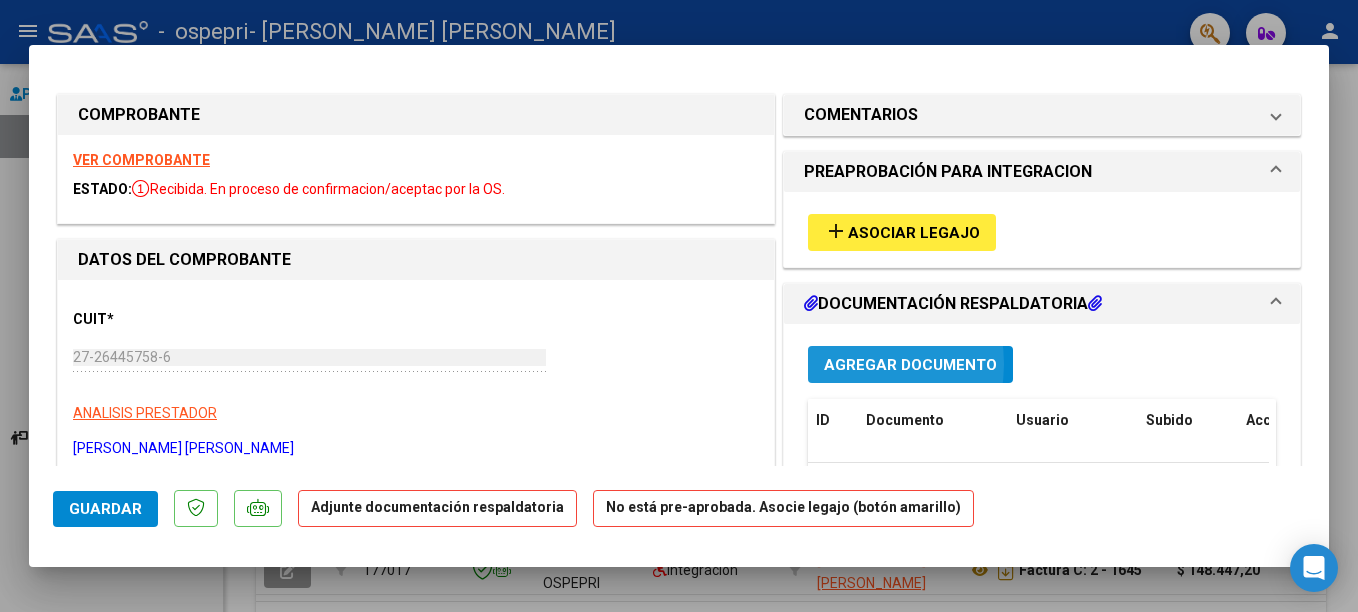 click on "Agregar Documento" at bounding box center [910, 365] 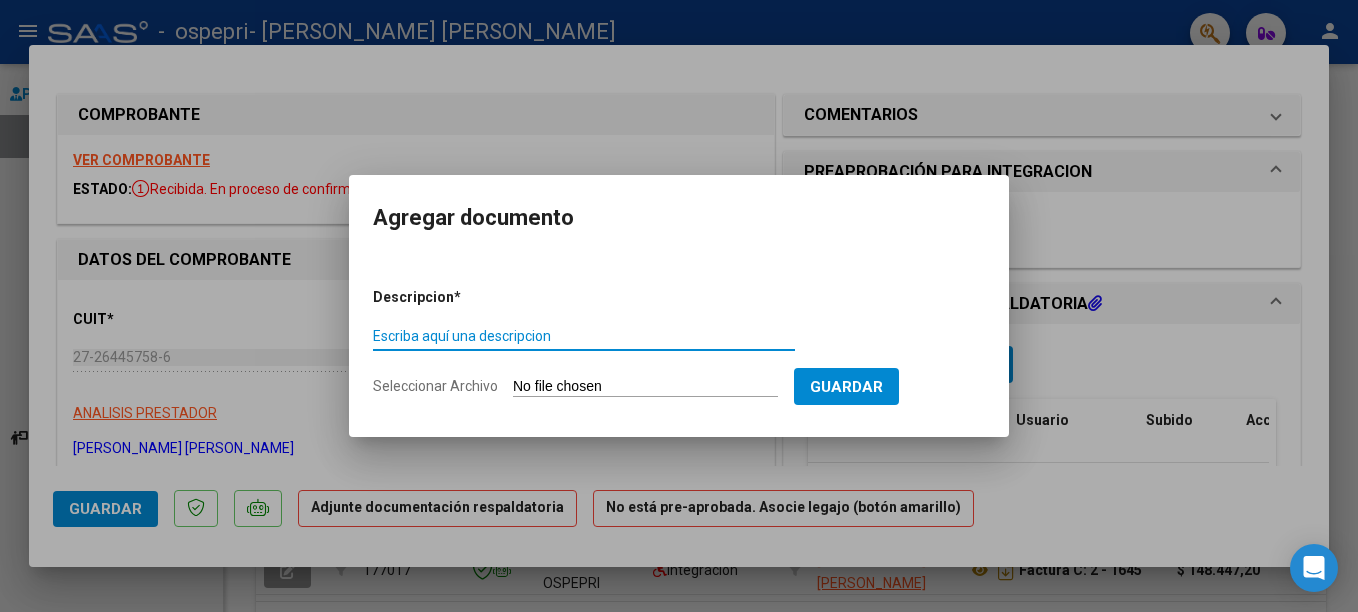 paste on "PLANILLA DE ASISTENCIA" 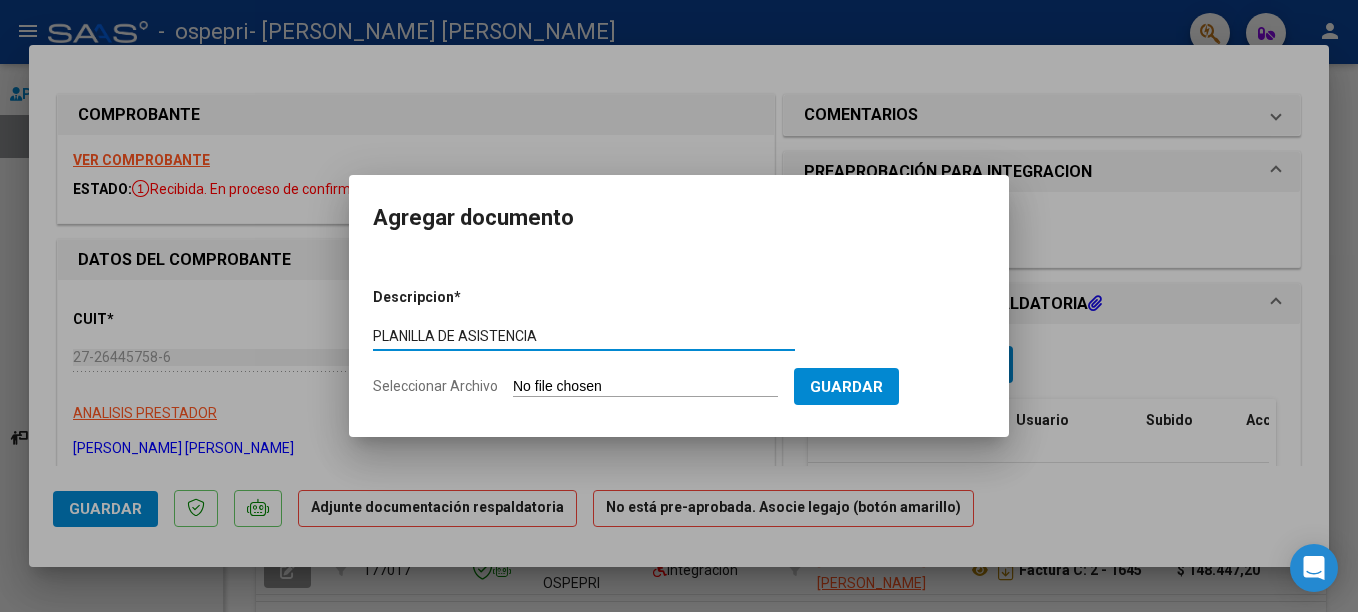 type on "PLANILLA DE ASISTENCIA" 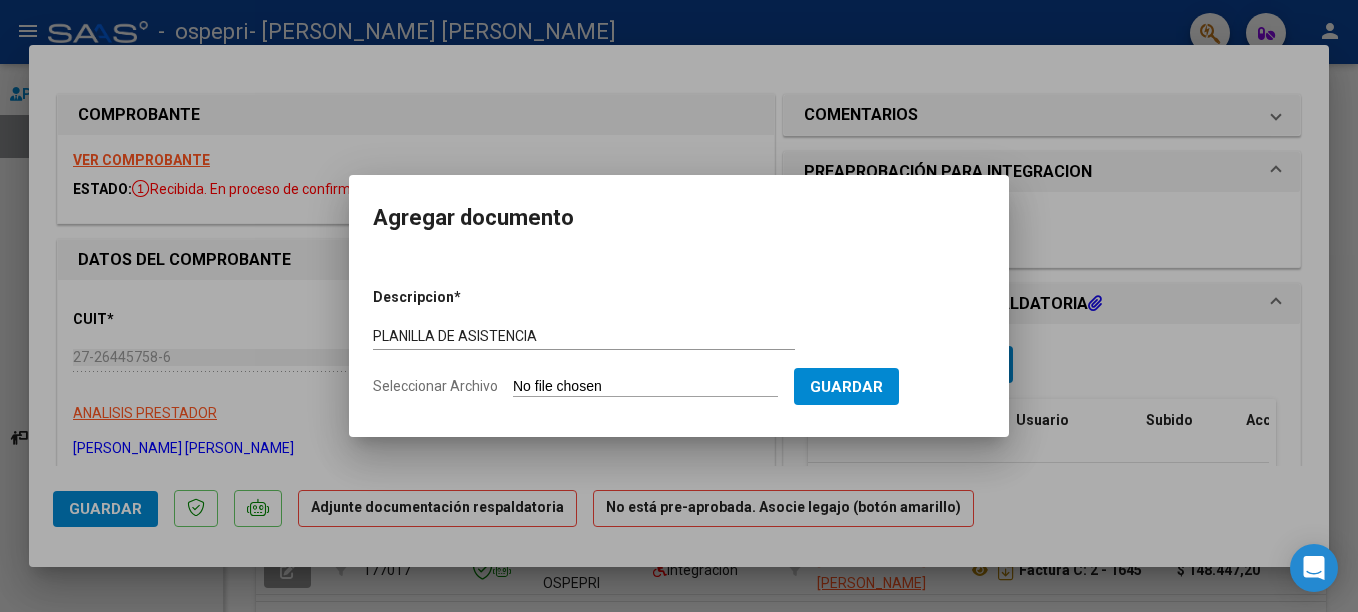 click on "Seleccionar Archivo" 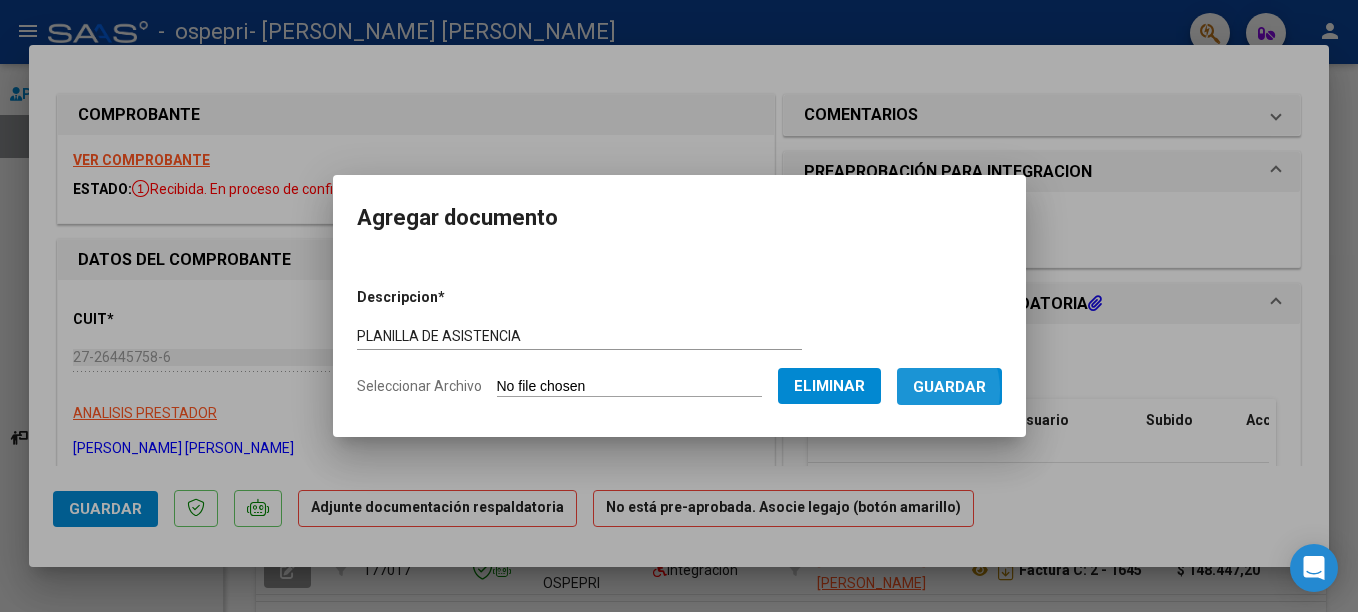 click on "Guardar" at bounding box center (949, 387) 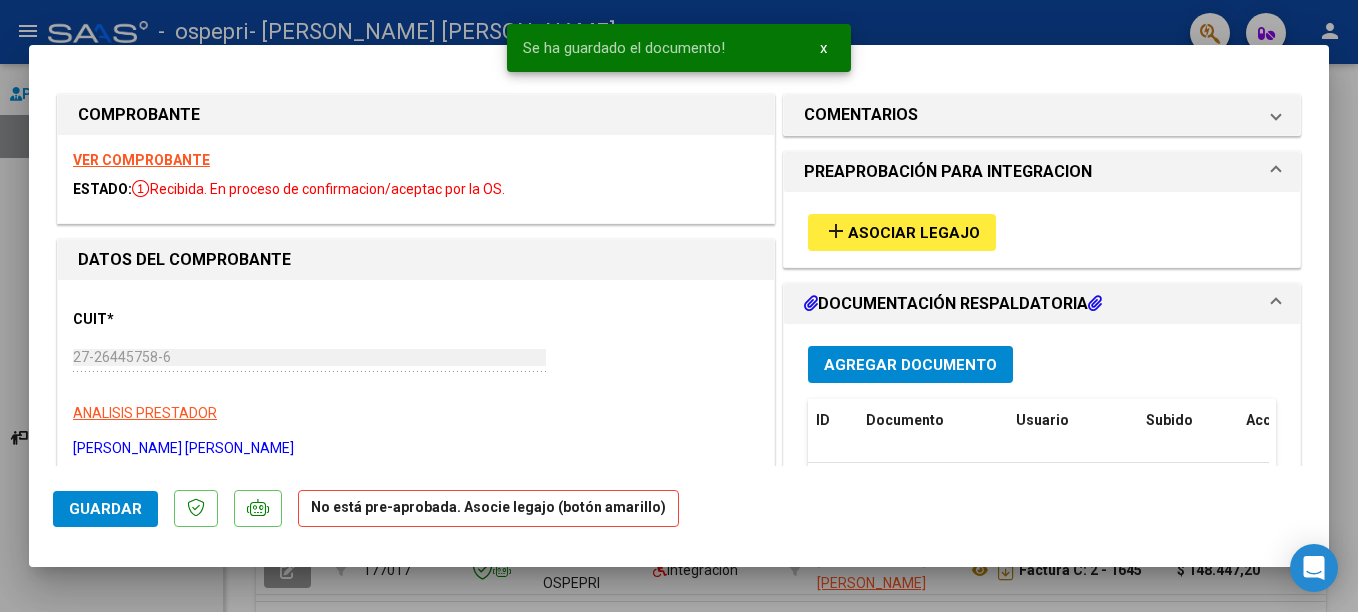 click at bounding box center [679, 306] 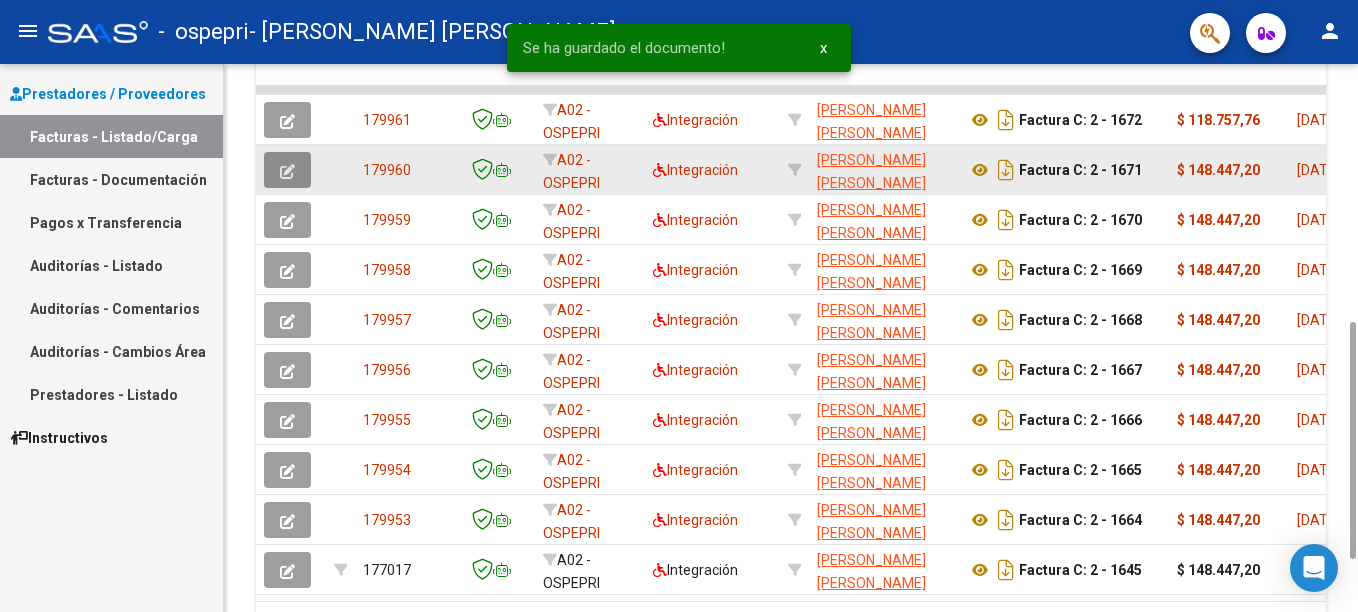 click 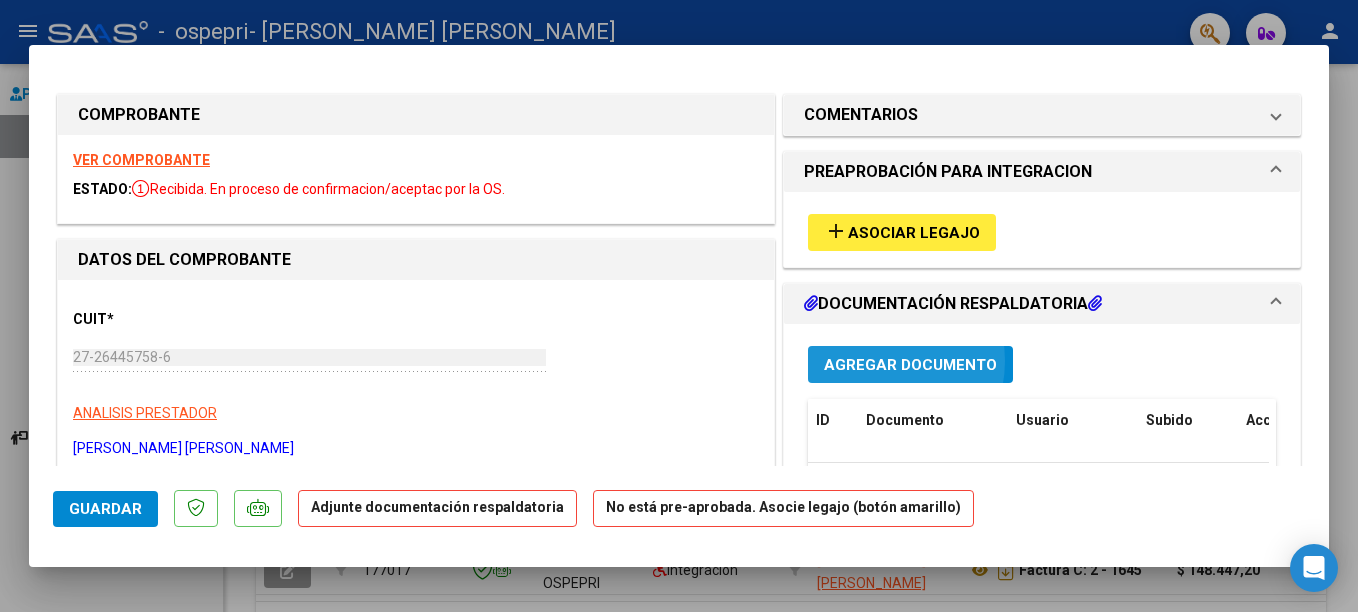 click on "Agregar Documento" at bounding box center [910, 365] 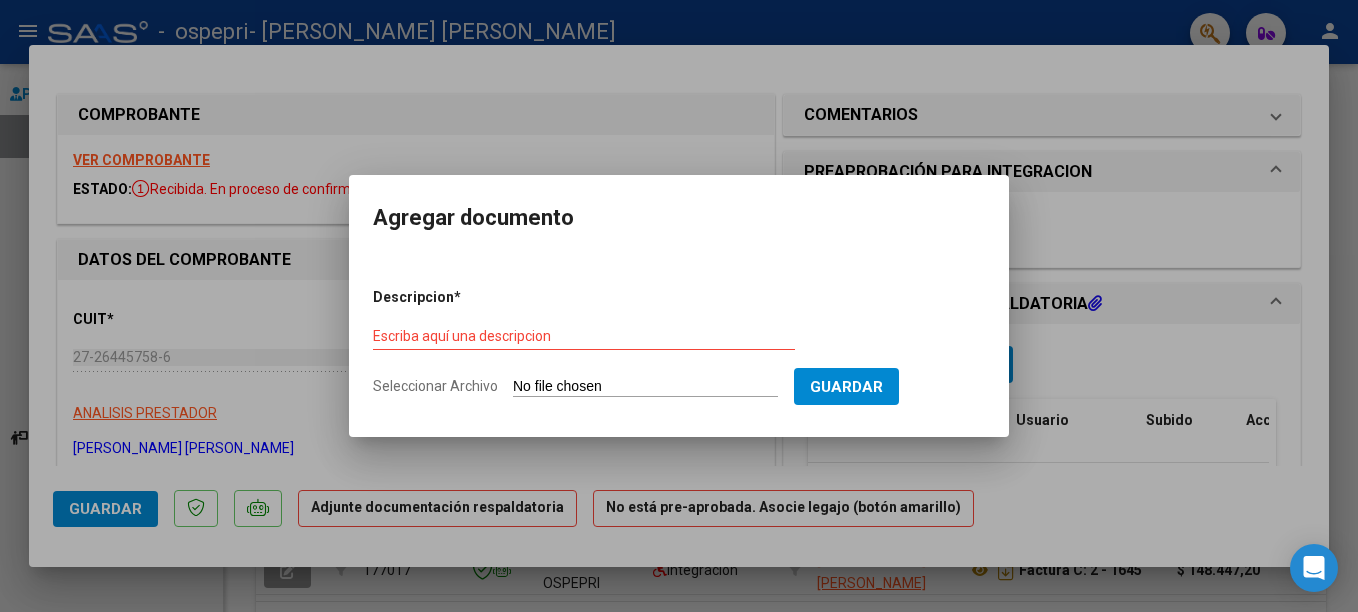 click on "Seleccionar Archivo" at bounding box center [645, 387] 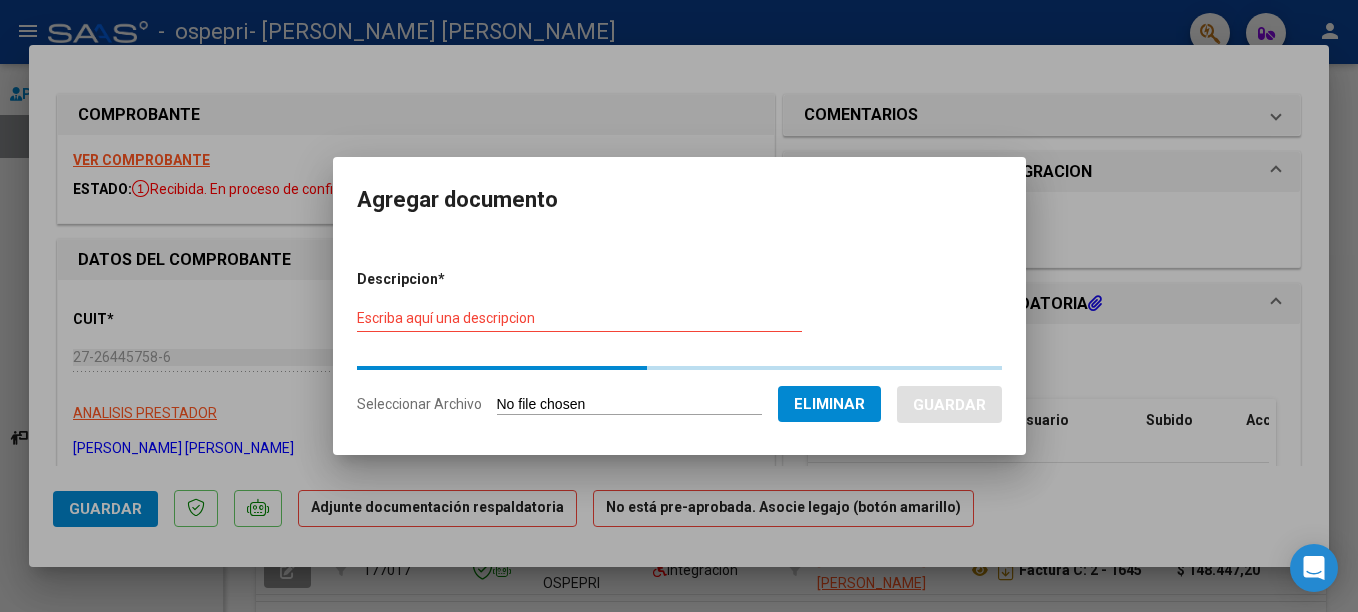 click on "Descripcion  *   Escriba aquí una descripcion  Seleccionar Archivo Eliminar Guardar" at bounding box center (679, 342) 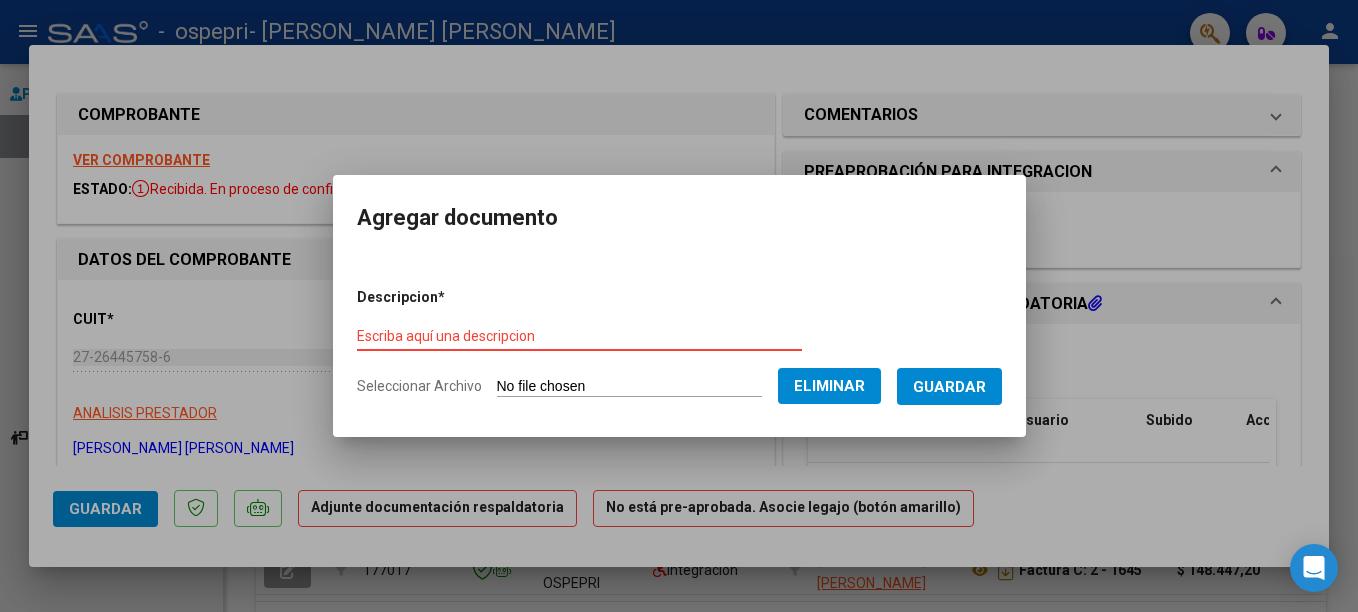 paste on "PLANILLA DE ASISTENCIA" 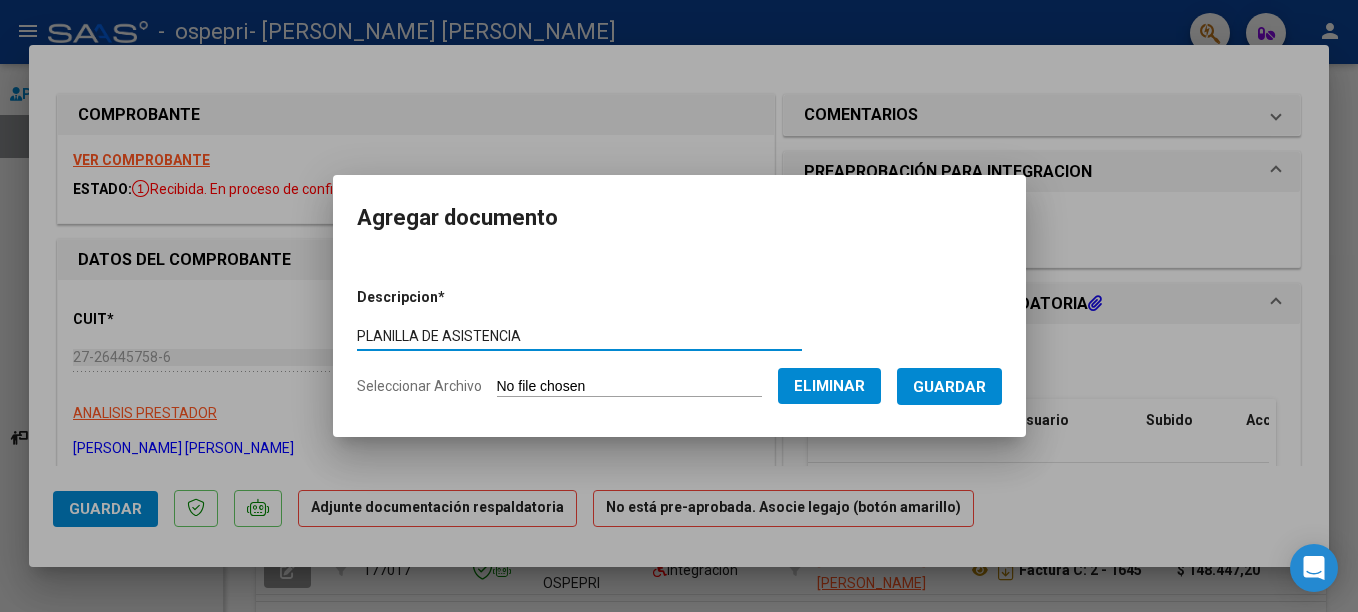 type on "PLANILLA DE ASISTENCIA" 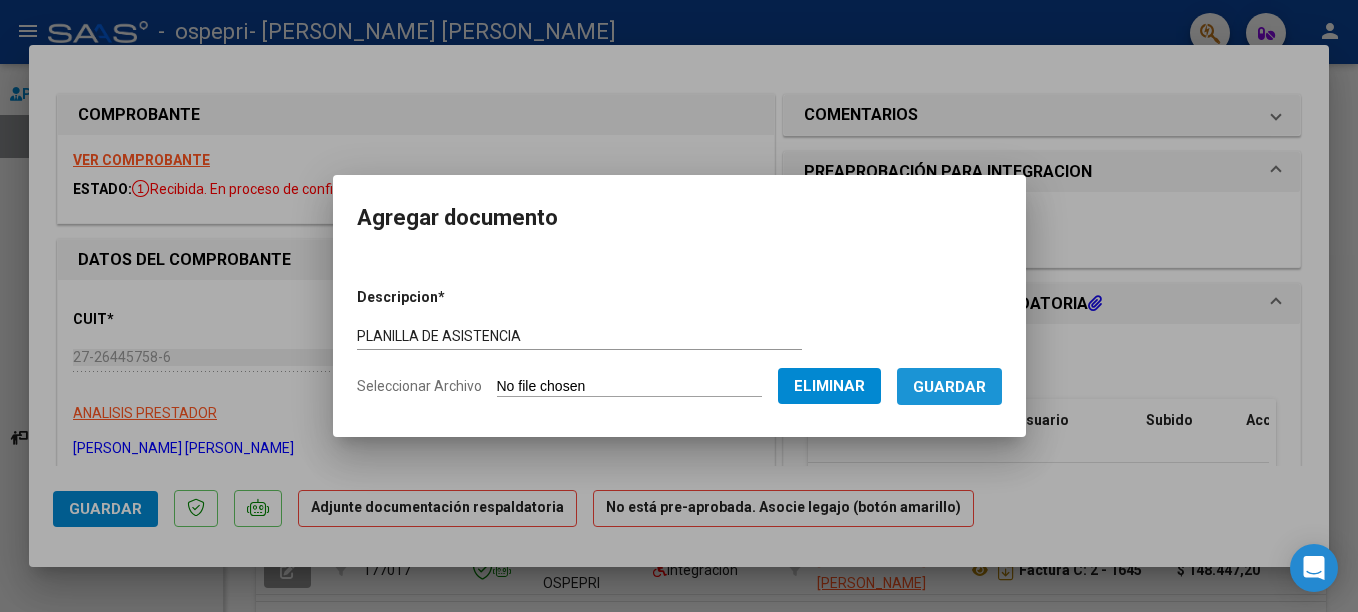 click on "Guardar" at bounding box center [949, 387] 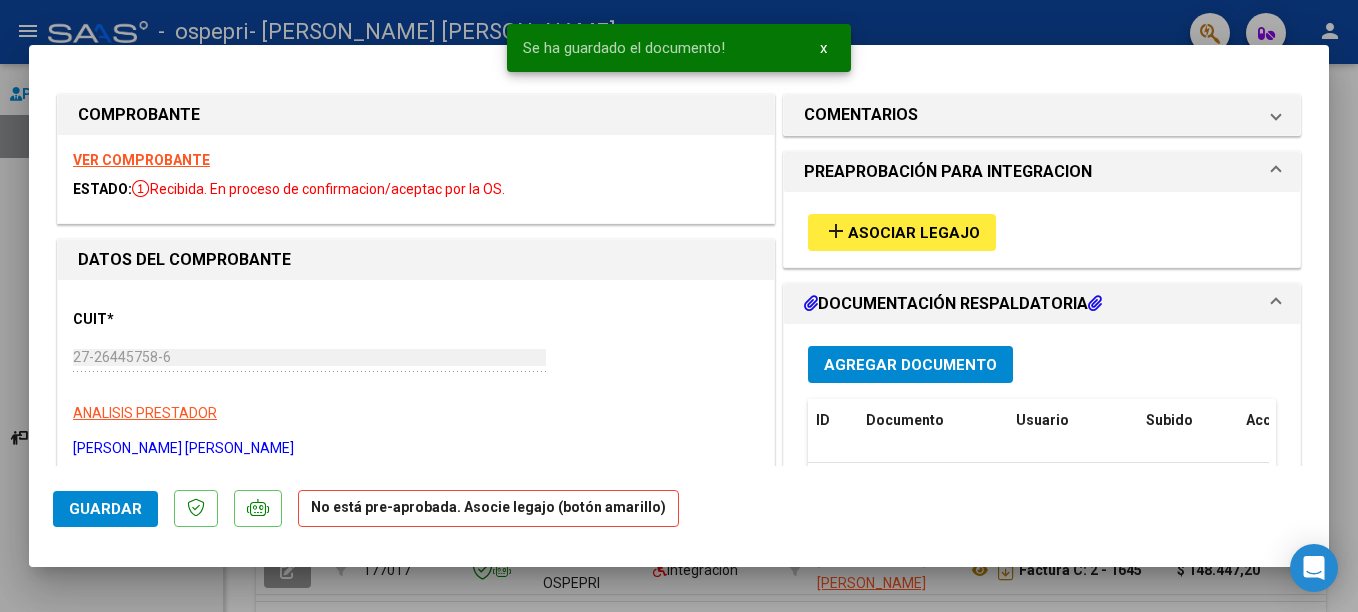 click at bounding box center [679, 306] 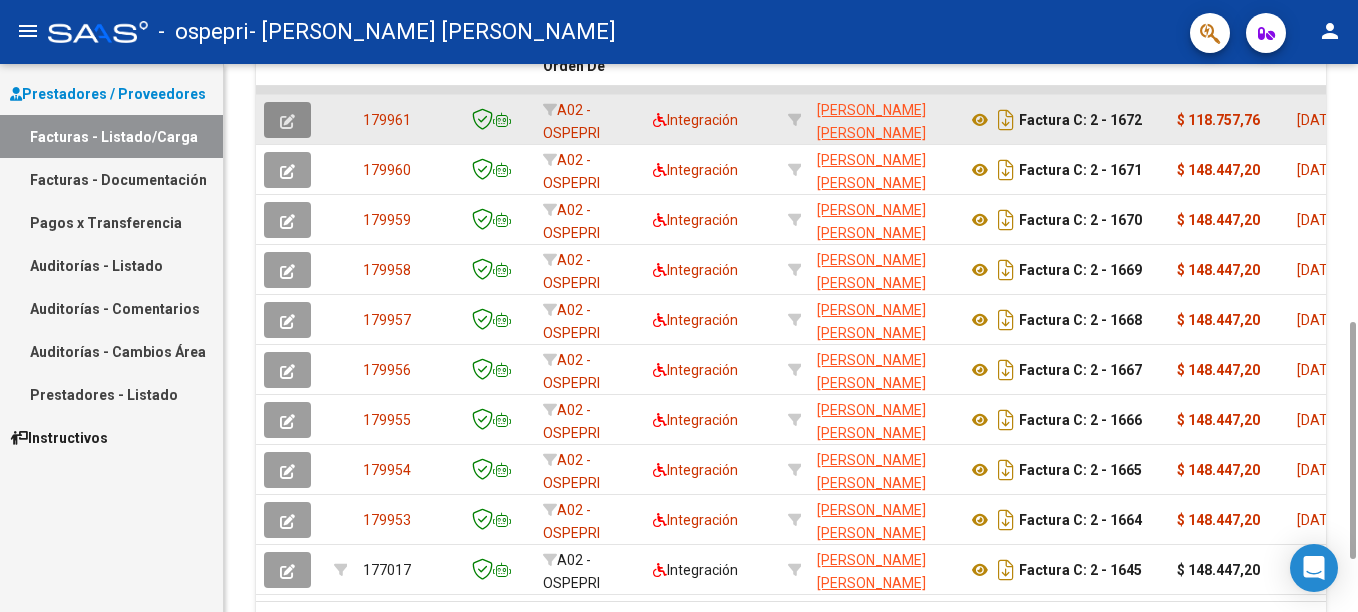 click 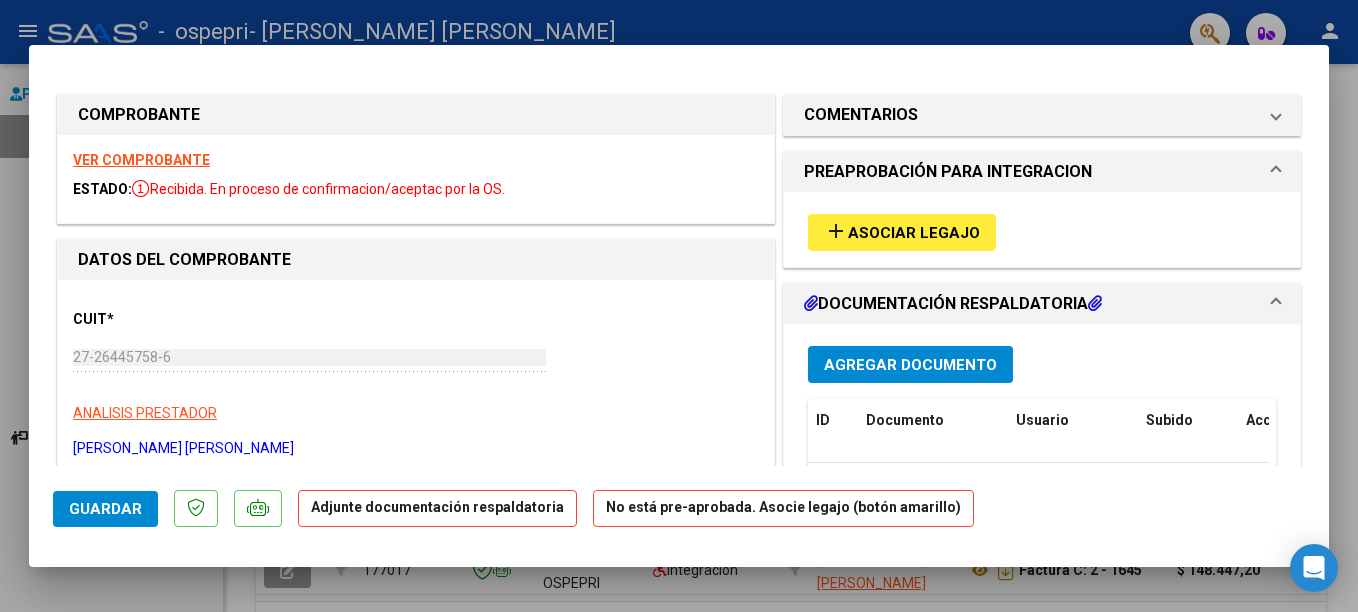 click on "Agregar Documento" at bounding box center (910, 365) 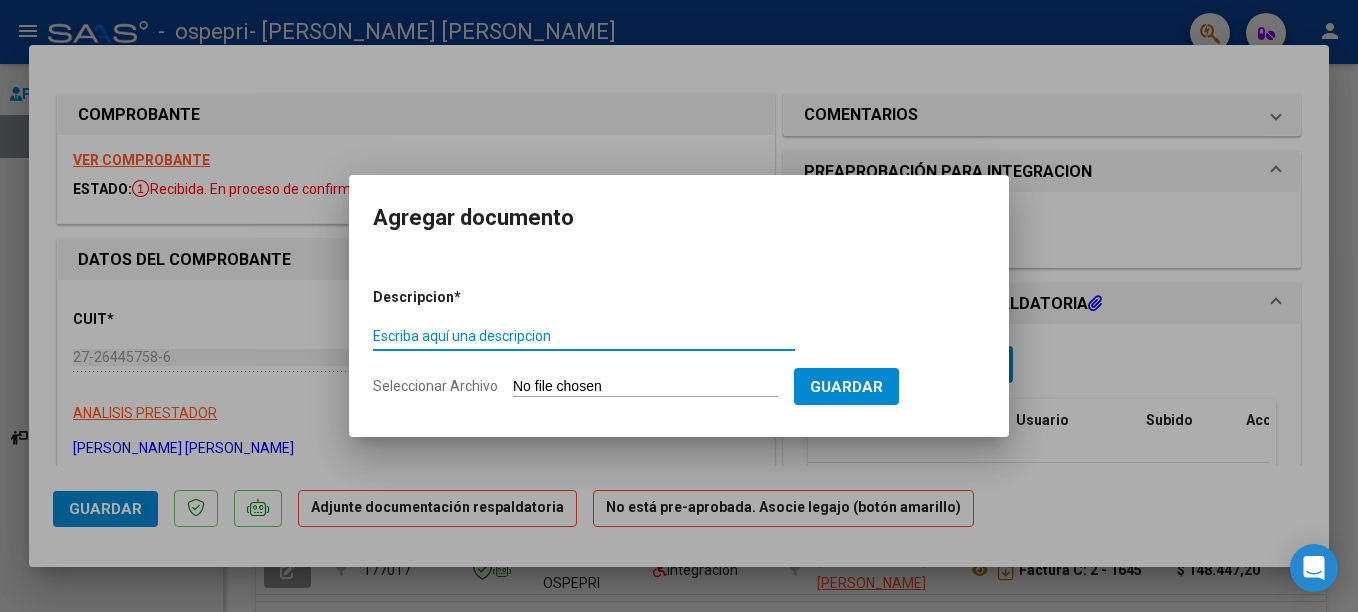click on "Escriba aquí una descripcion" at bounding box center [584, 336] 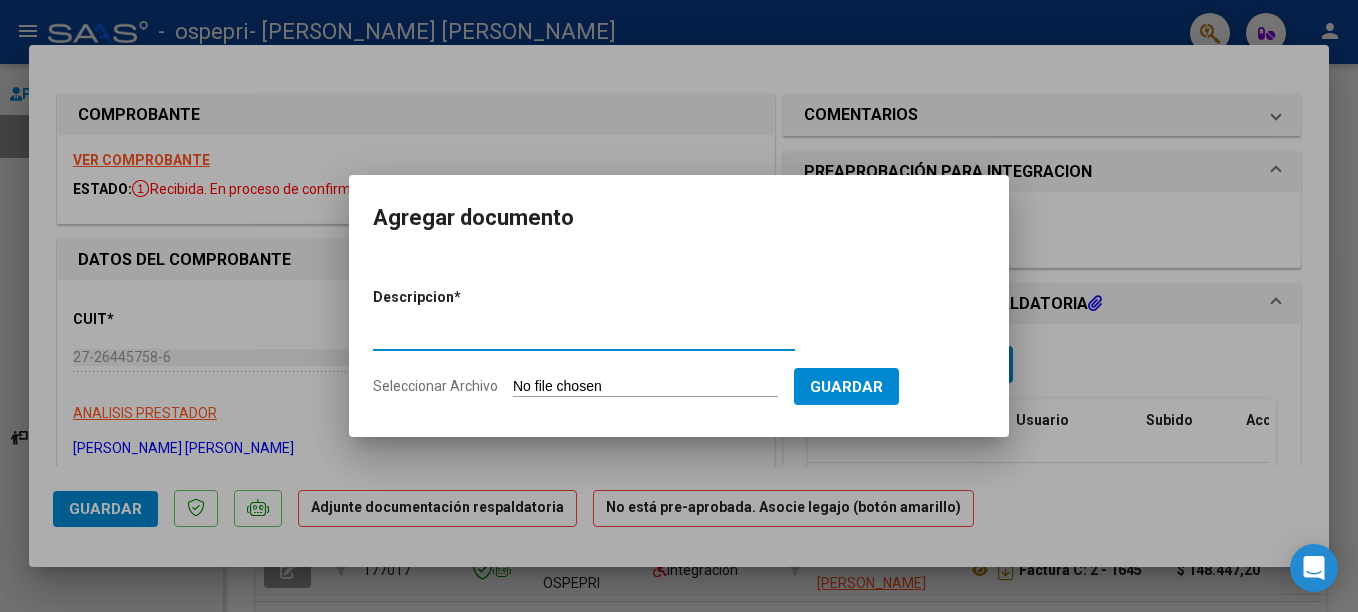 type on "PLANILLA DE ASISTENCIA" 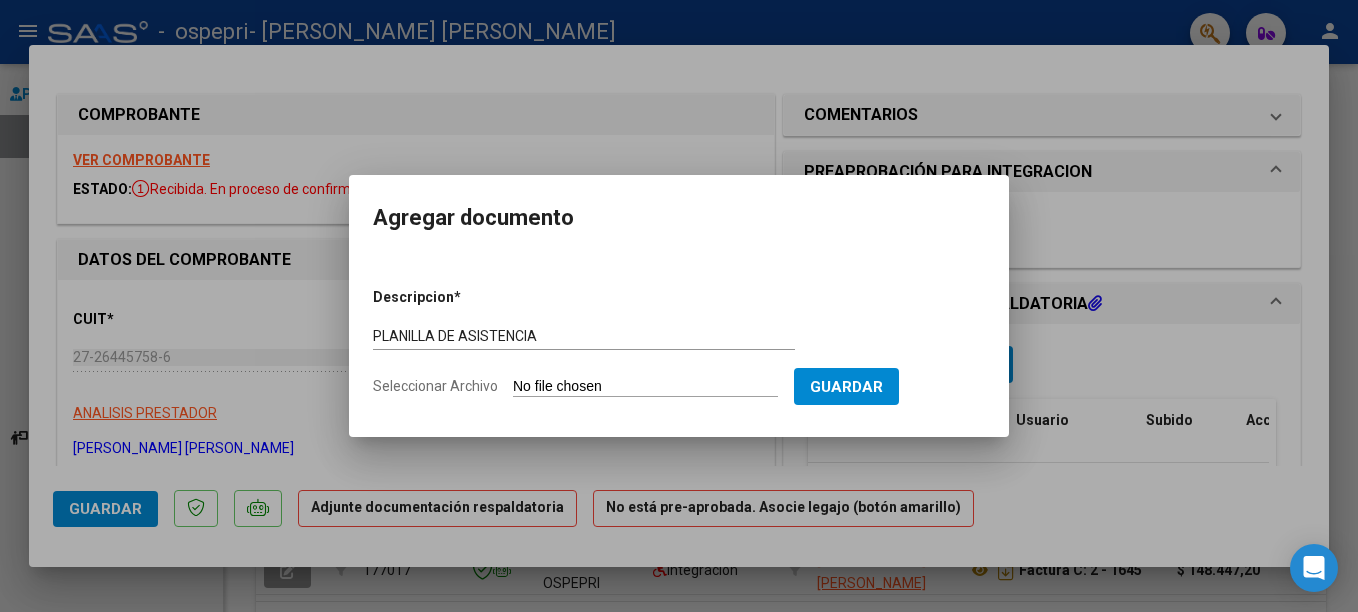 click on "Seleccionar Archivo" 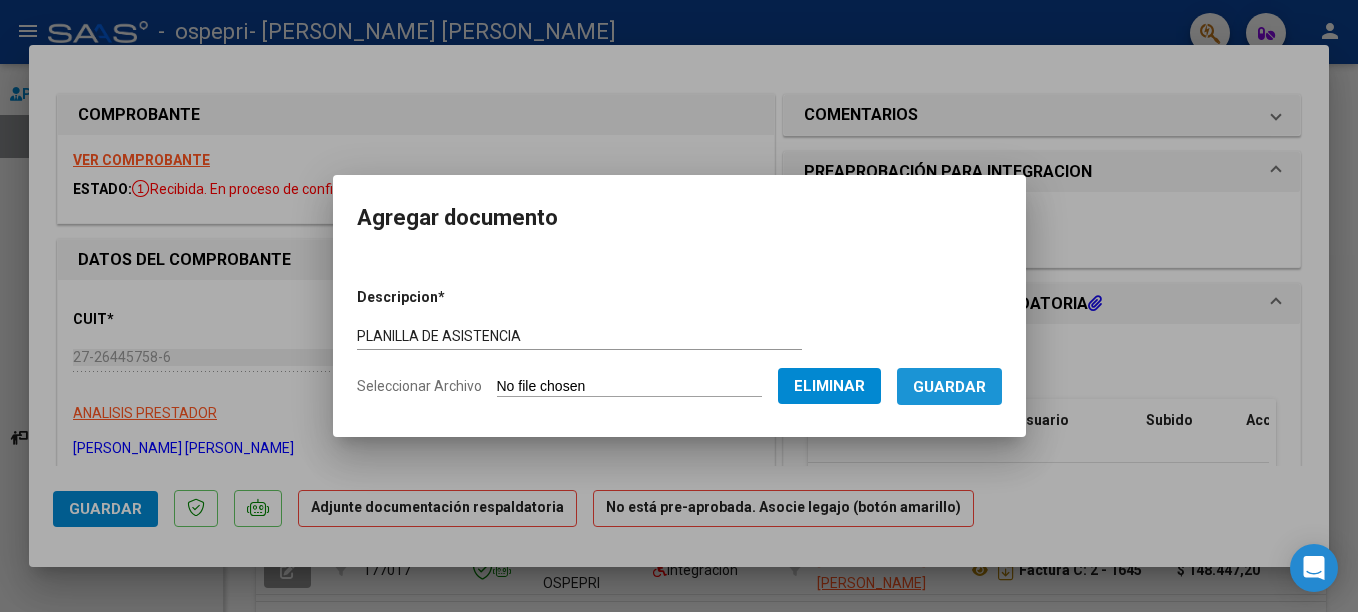 click on "Guardar" at bounding box center (949, 387) 